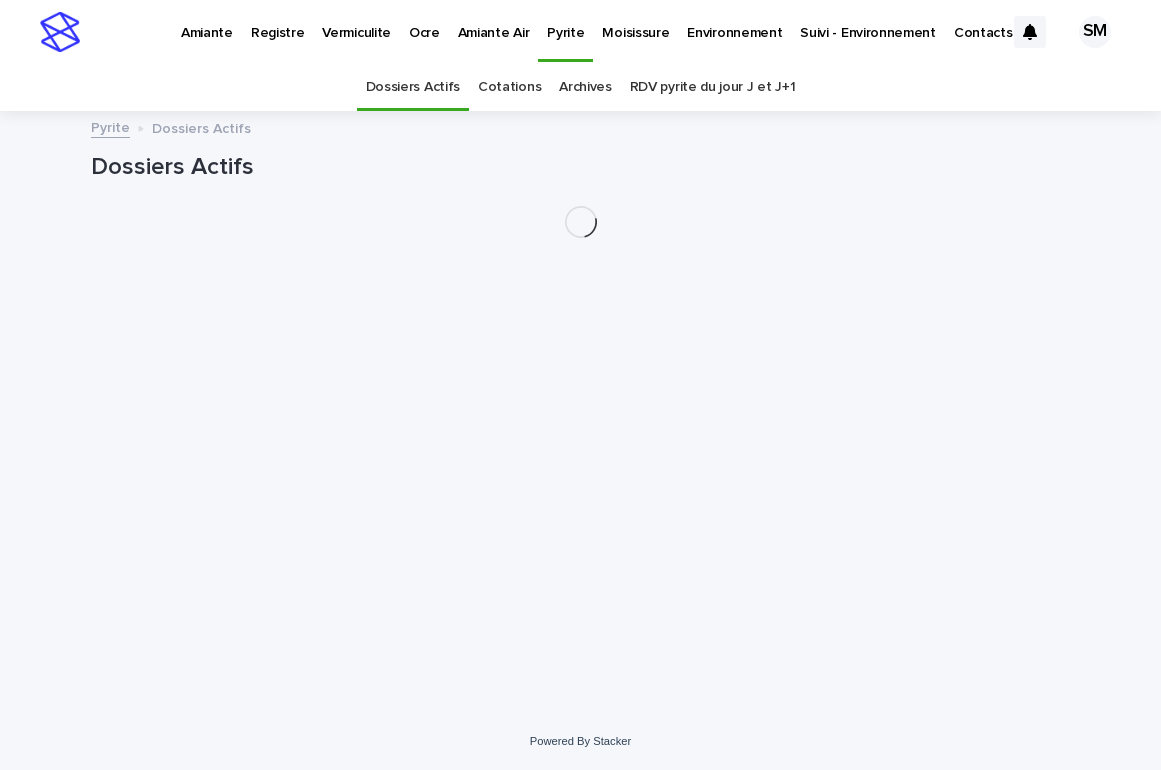 scroll, scrollTop: 0, scrollLeft: 0, axis: both 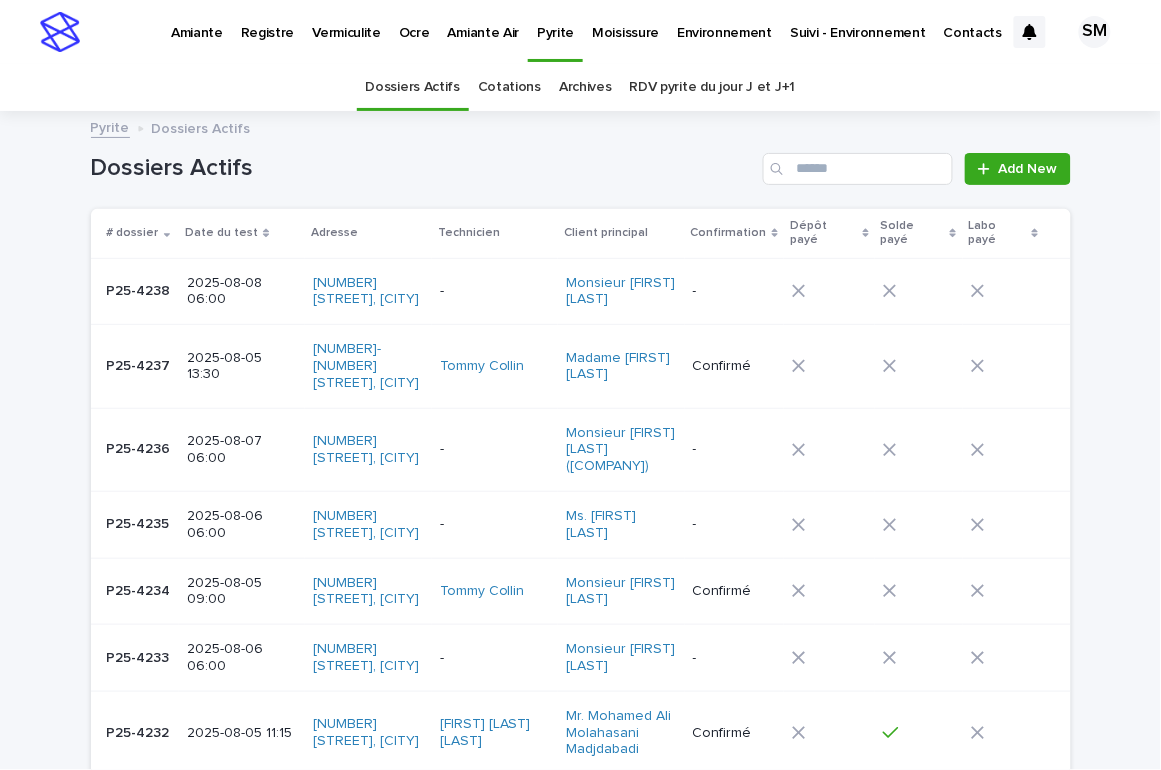 click on "Environnement" at bounding box center [724, 31] 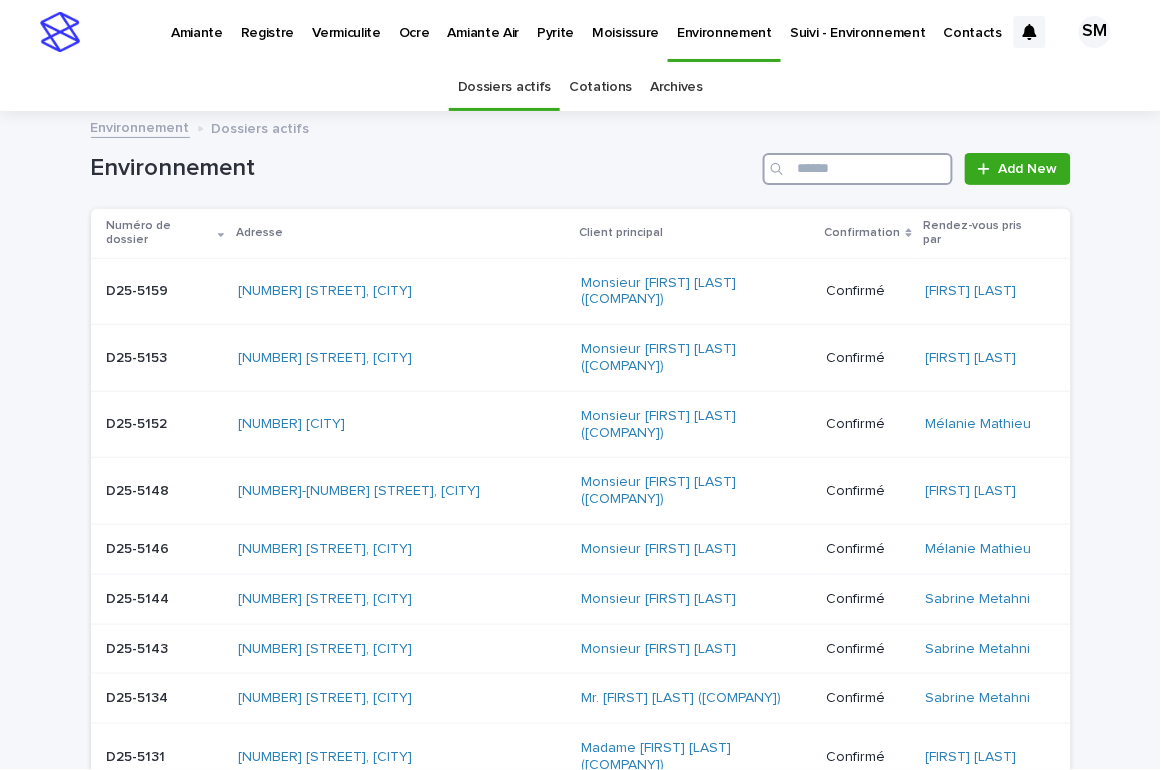 click at bounding box center [858, 169] 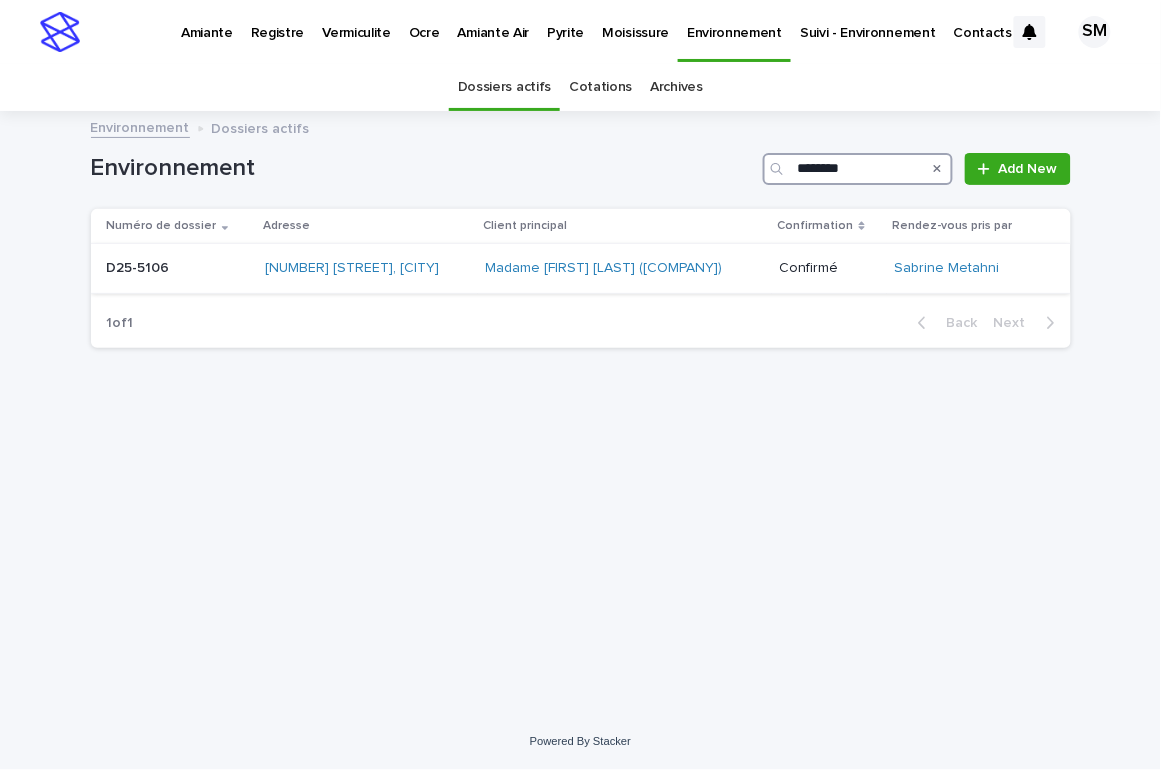type on "********" 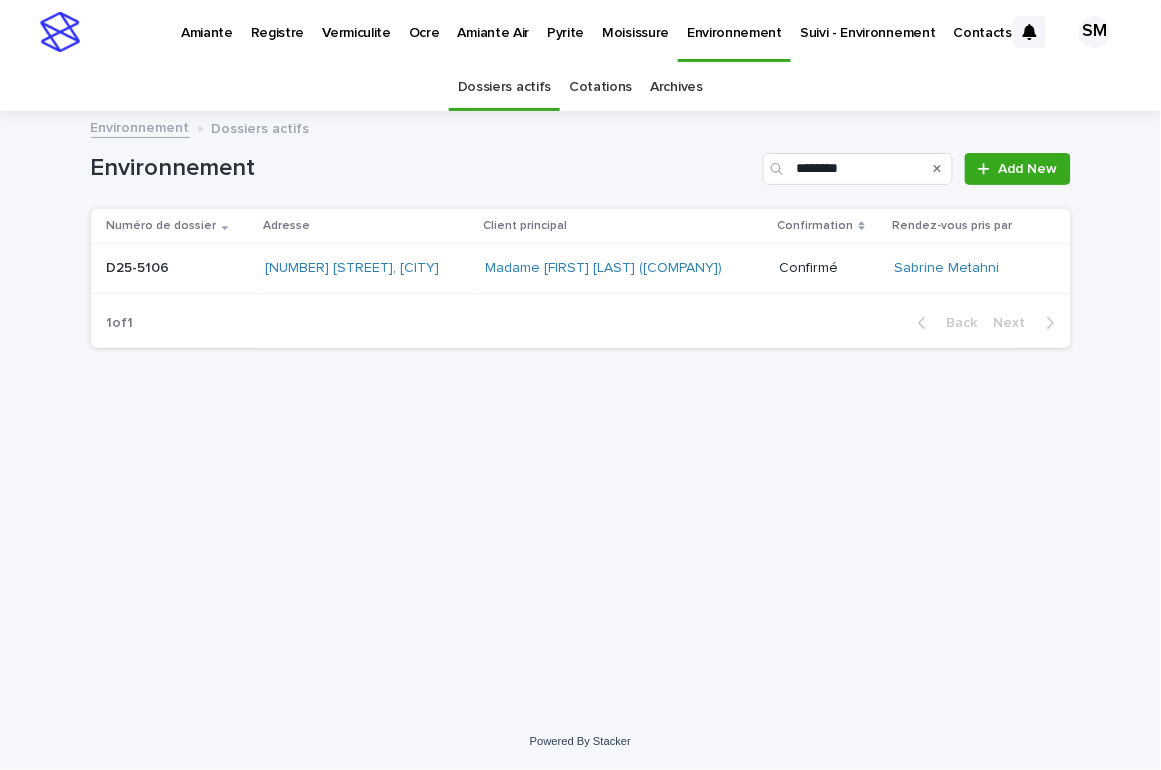 click on "D25-5106 D25-5106" at bounding box center (178, 268) 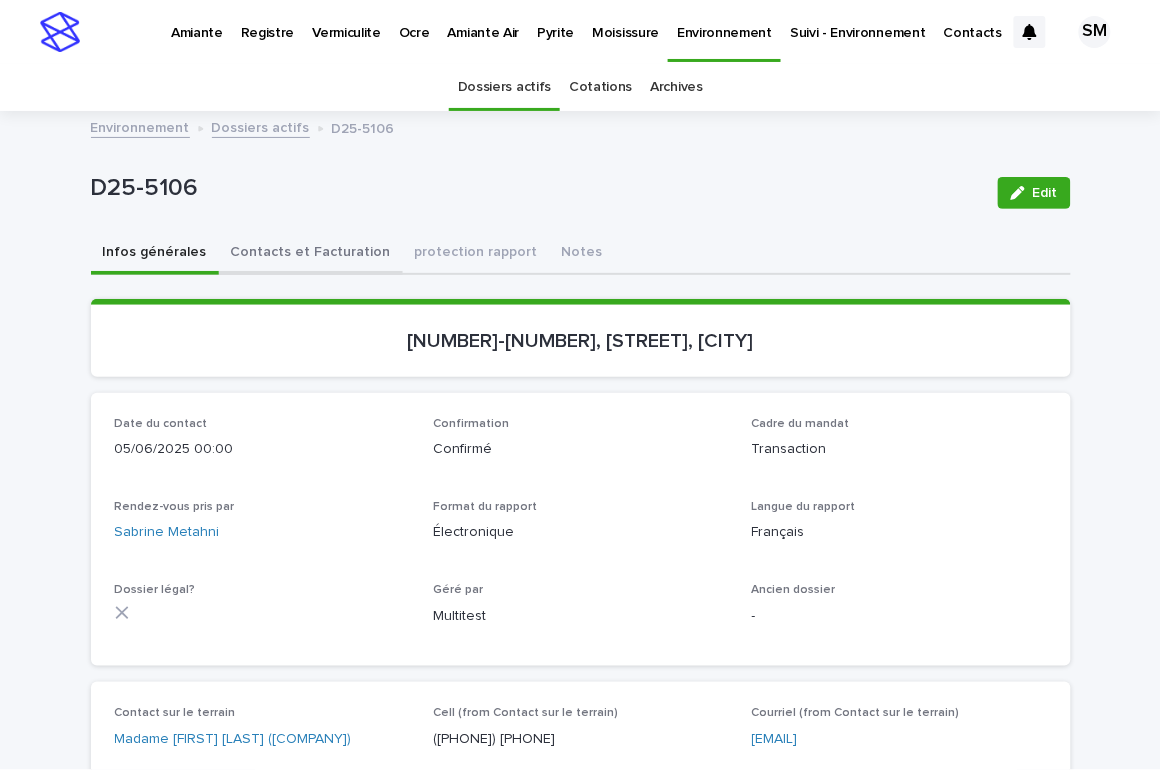 click on "Contacts et Facturation" at bounding box center [311, 254] 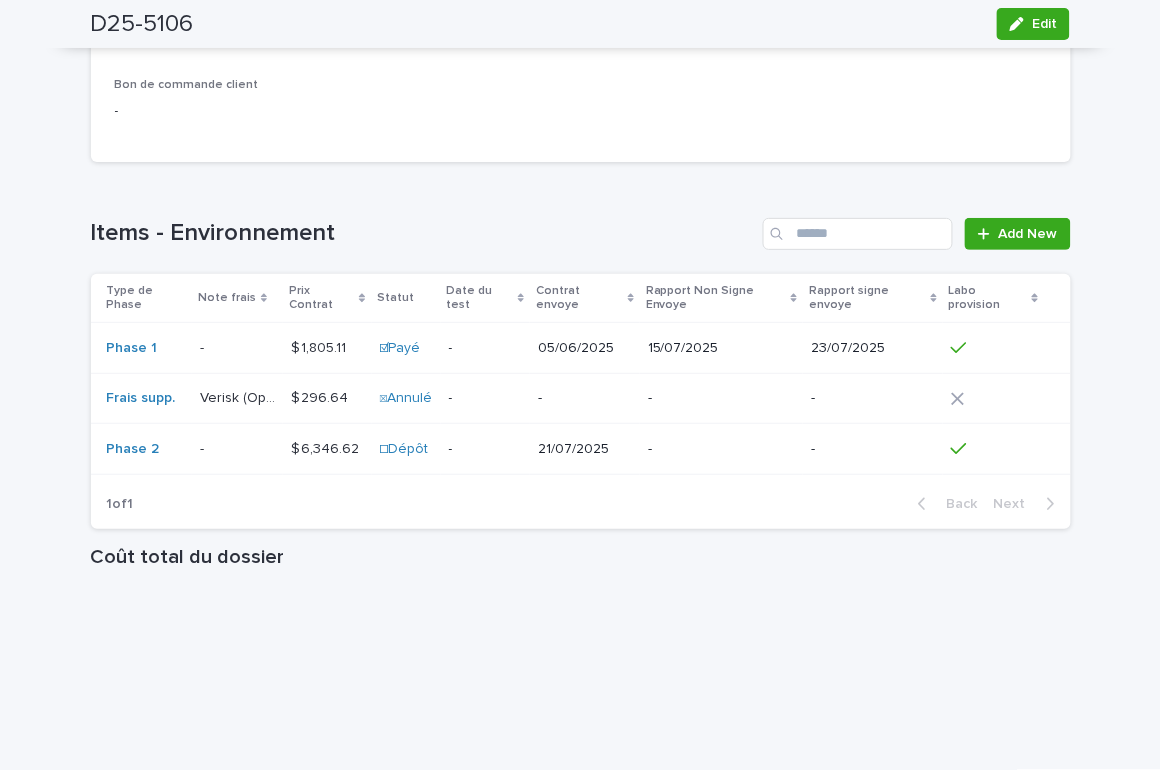 scroll, scrollTop: 1634, scrollLeft: 0, axis: vertical 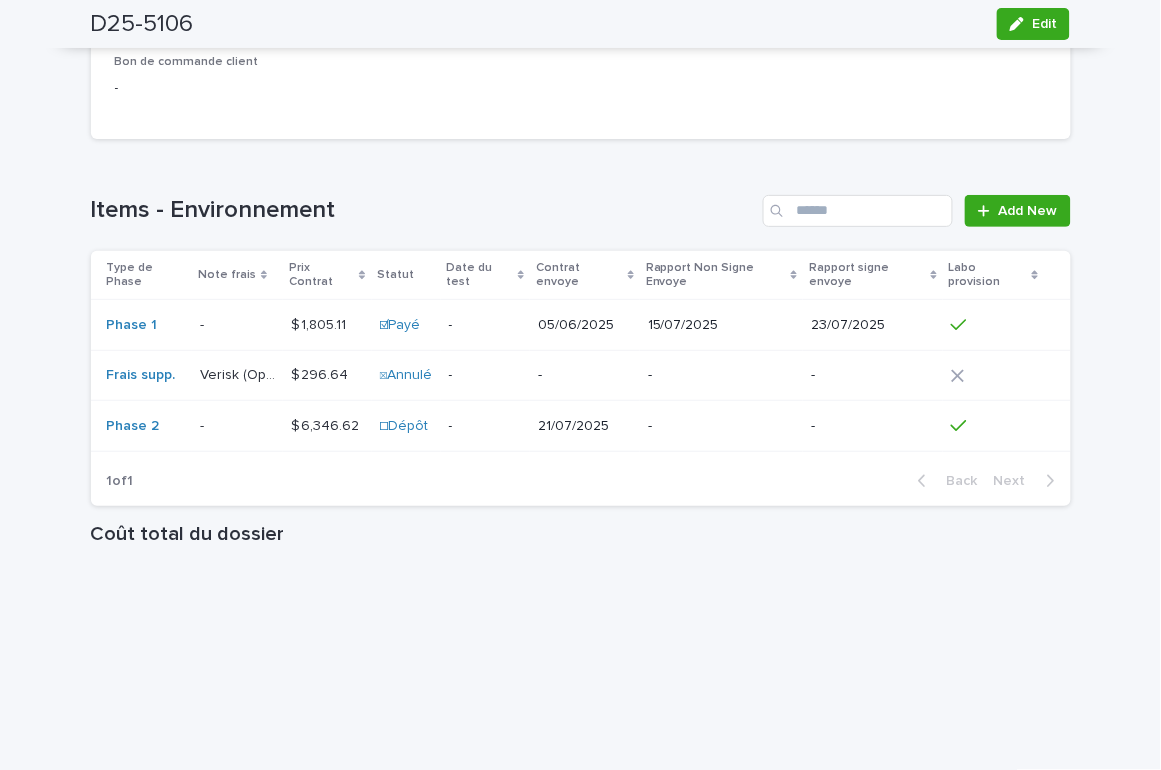 click on "- -" at bounding box center (237, 426) 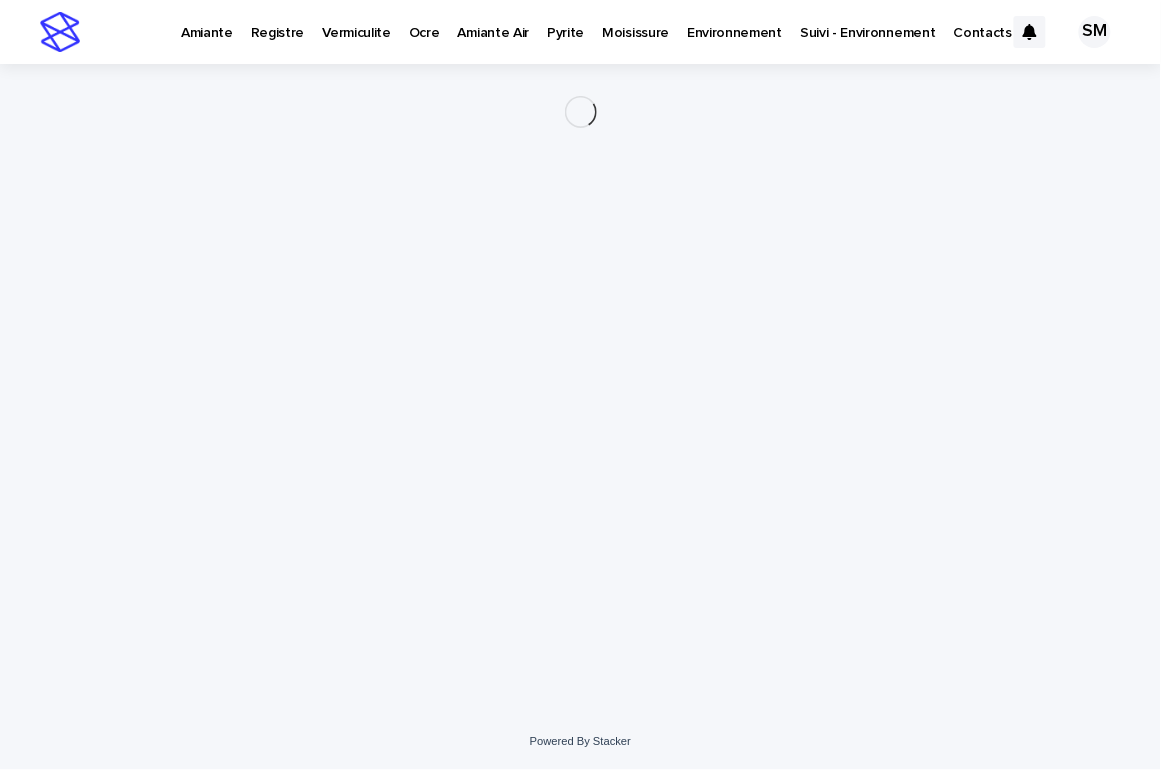 scroll, scrollTop: 0, scrollLeft: 0, axis: both 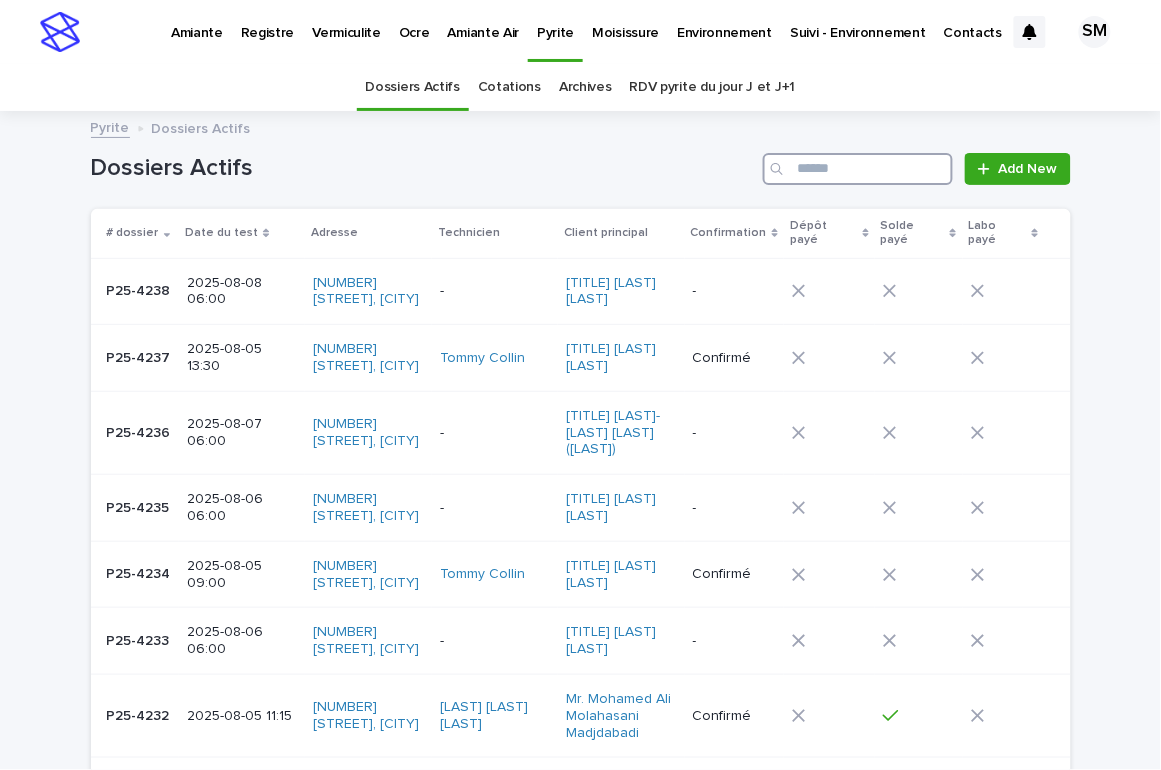 click at bounding box center (858, 169) 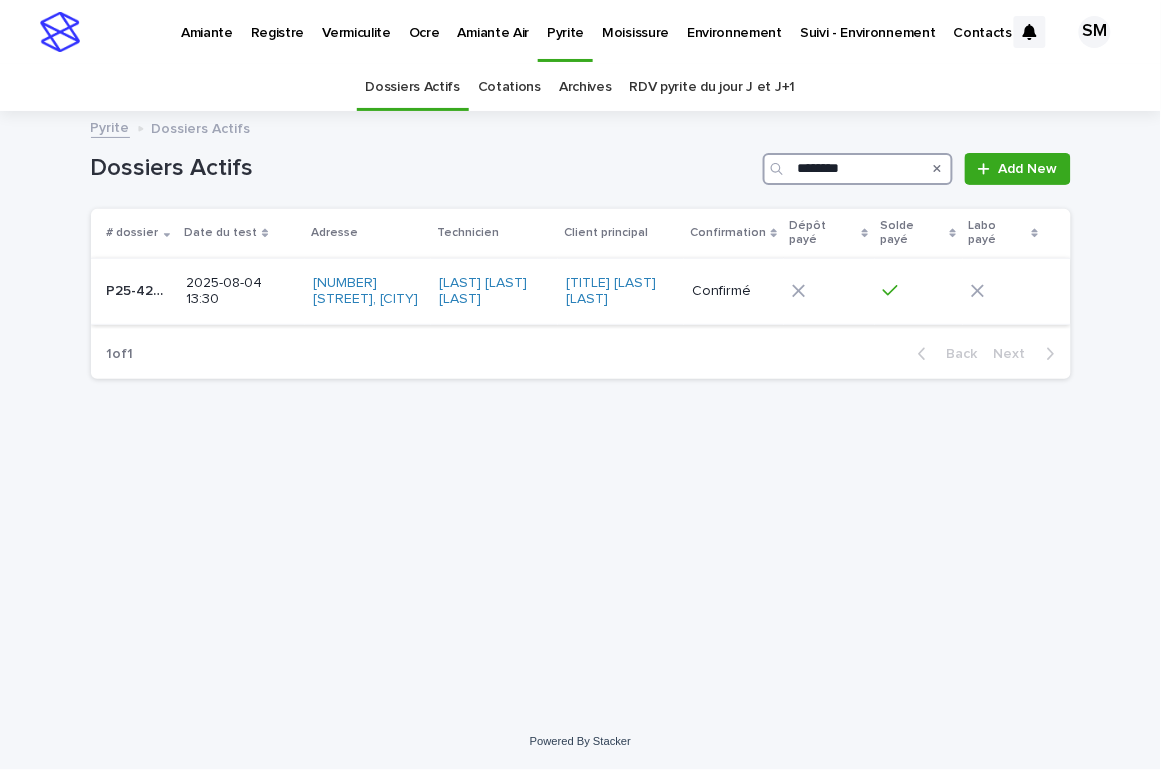 type on "********" 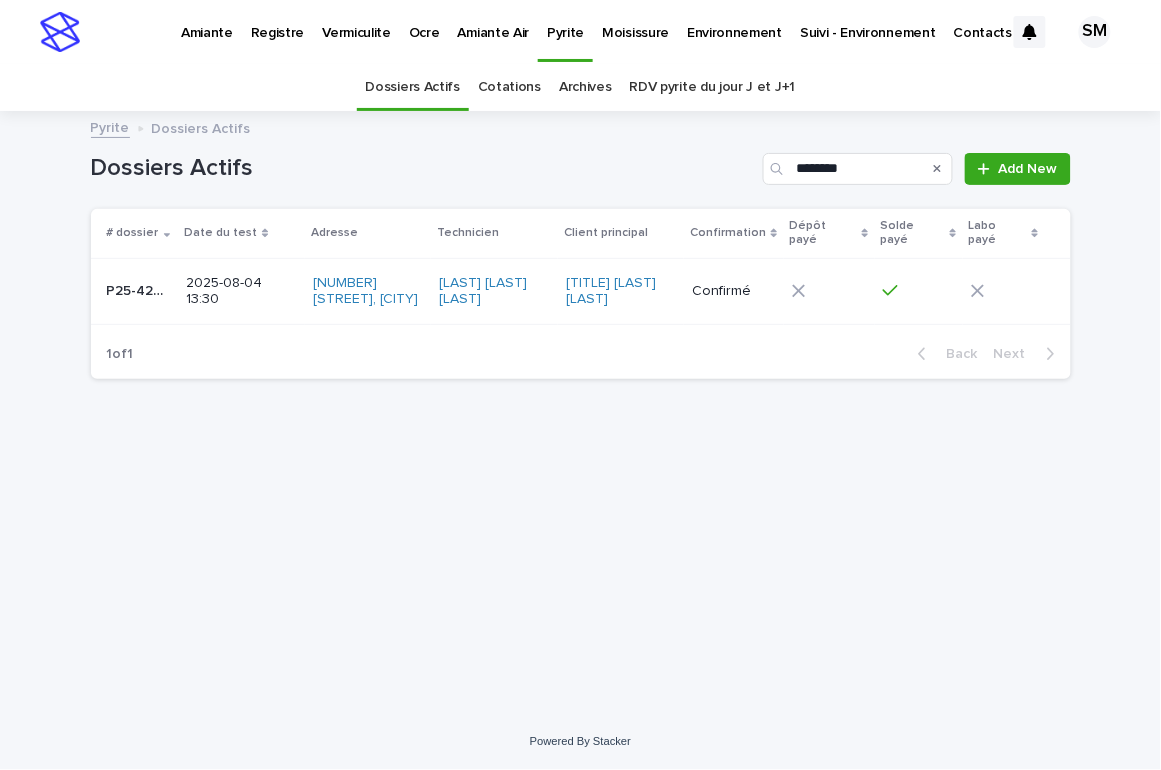 click on "[POSTAL_CODE] [POSTAL_CODE]" at bounding box center [139, 291] 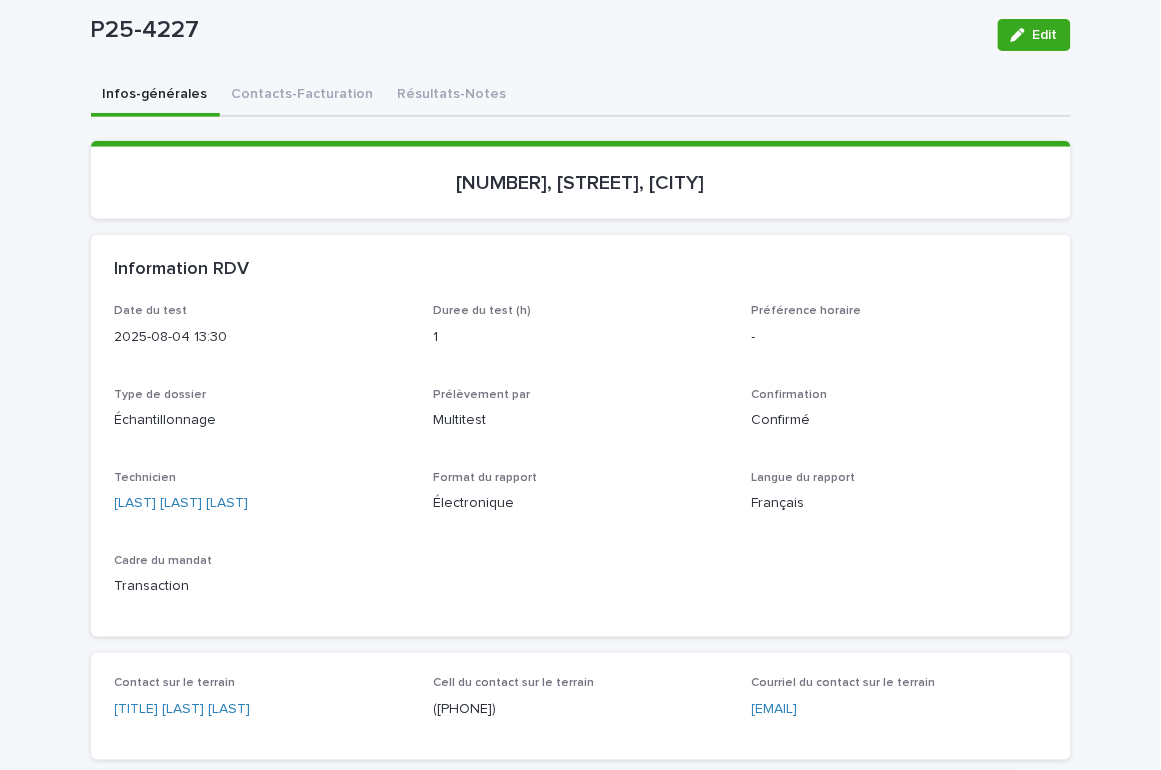 scroll, scrollTop: 147, scrollLeft: 0, axis: vertical 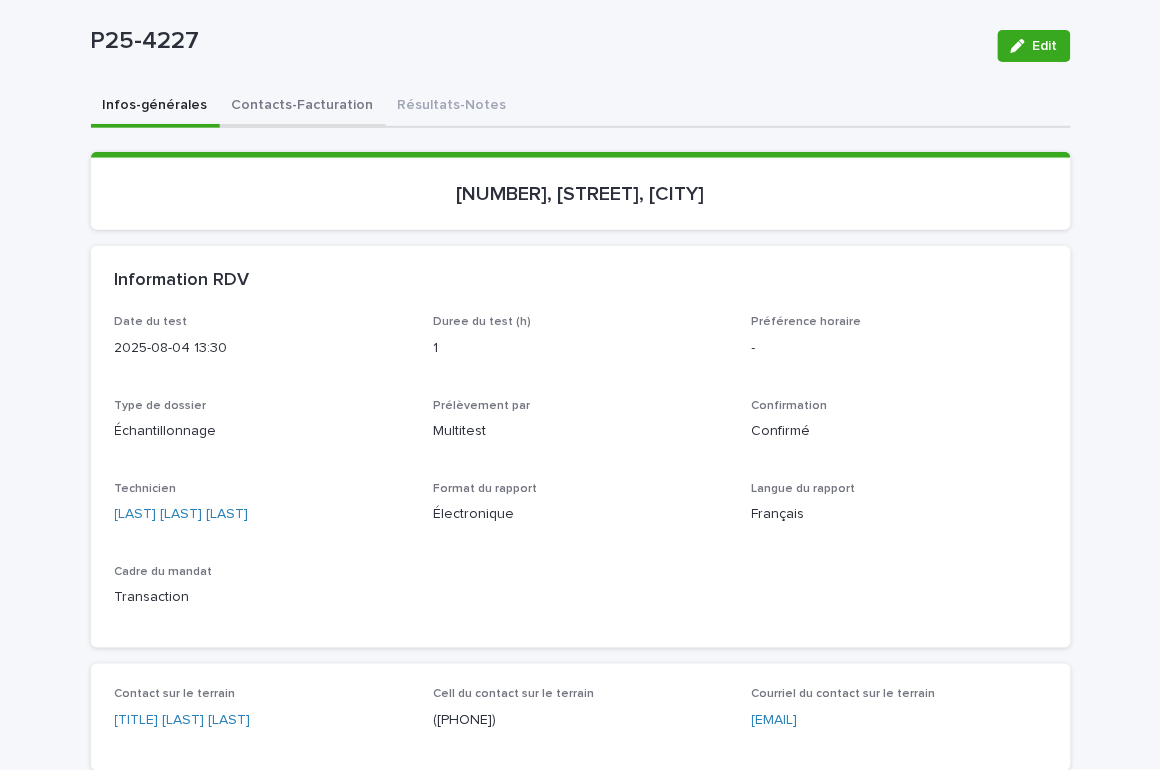 click on "Contacts-Facturation" at bounding box center [303, 107] 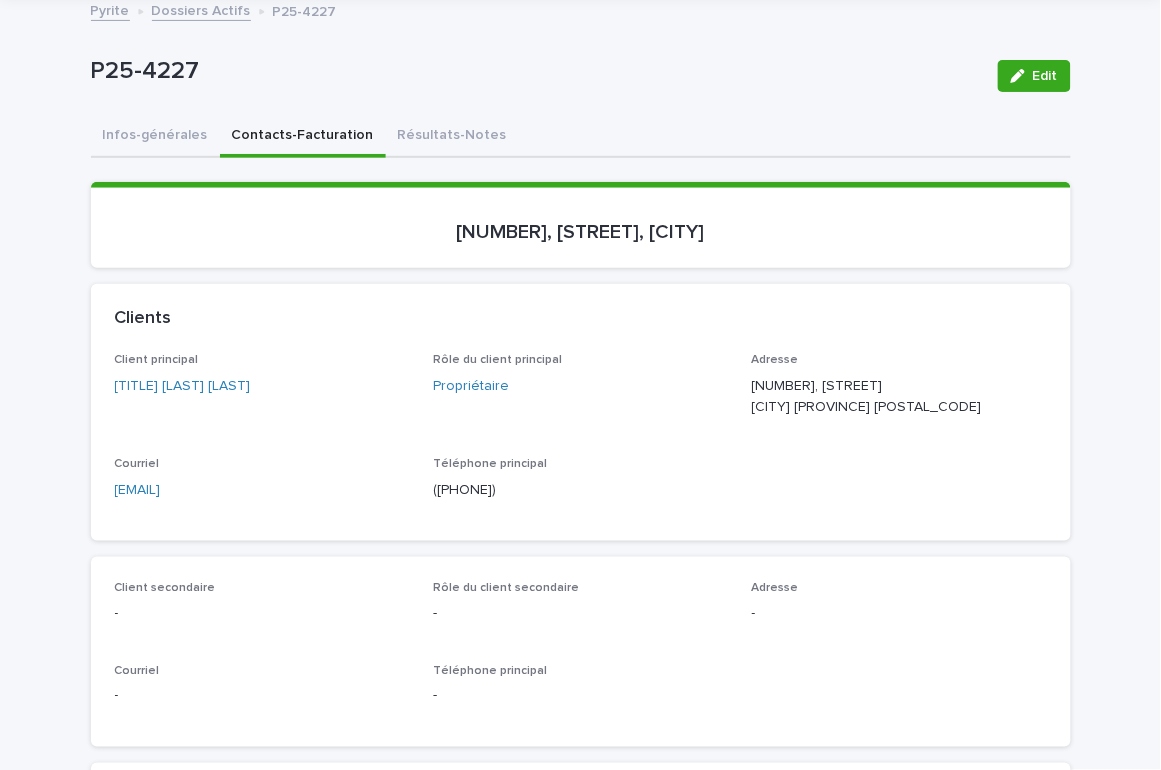 scroll, scrollTop: 110, scrollLeft: 0, axis: vertical 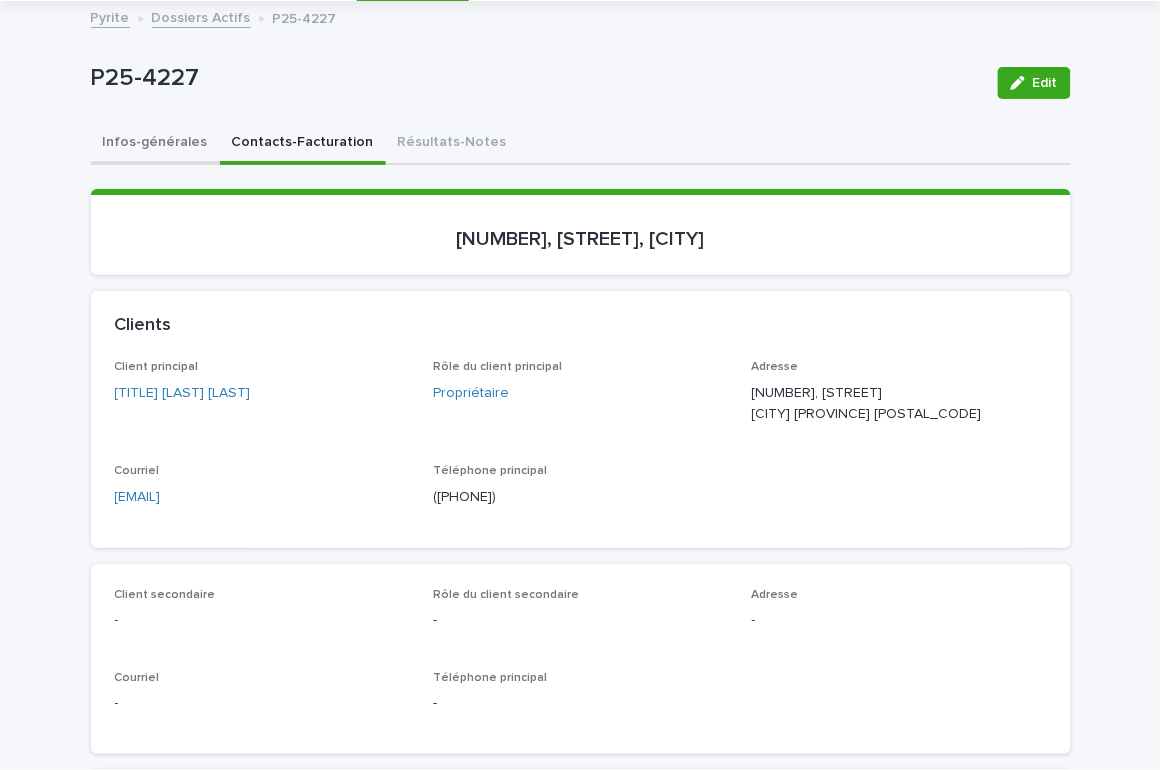 click on "Infos-générales" at bounding box center (155, 144) 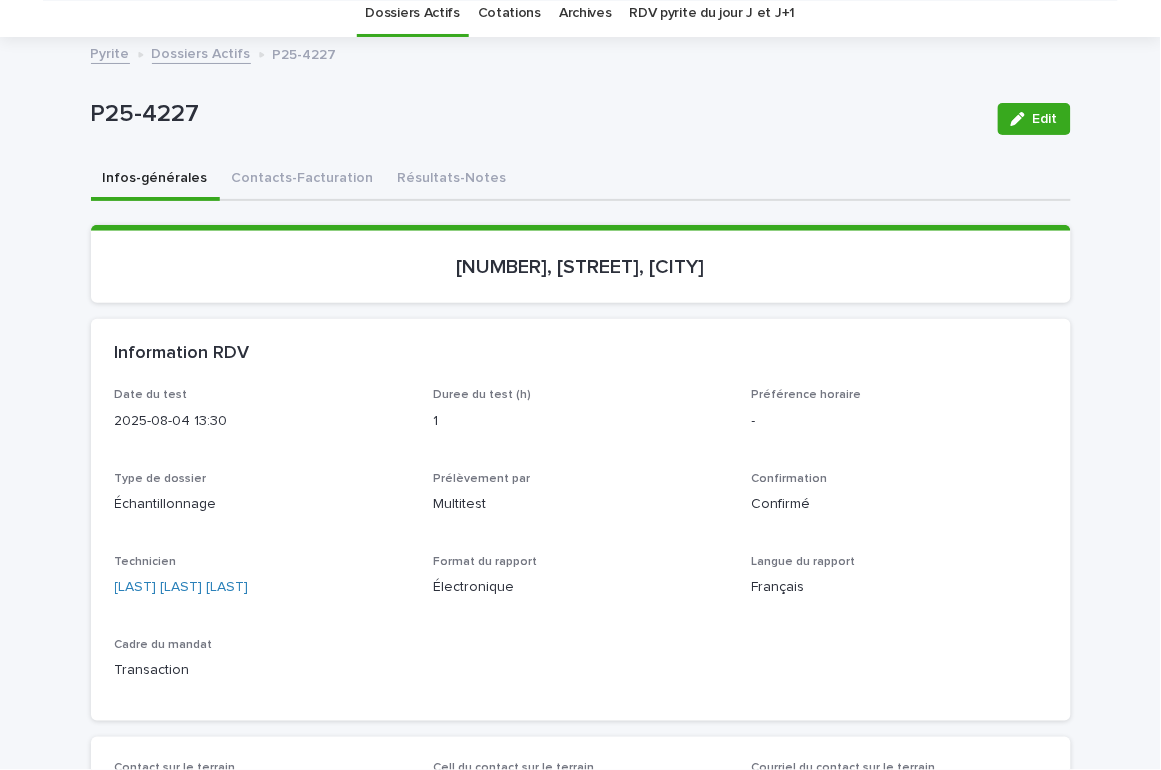 scroll, scrollTop: 67, scrollLeft: 0, axis: vertical 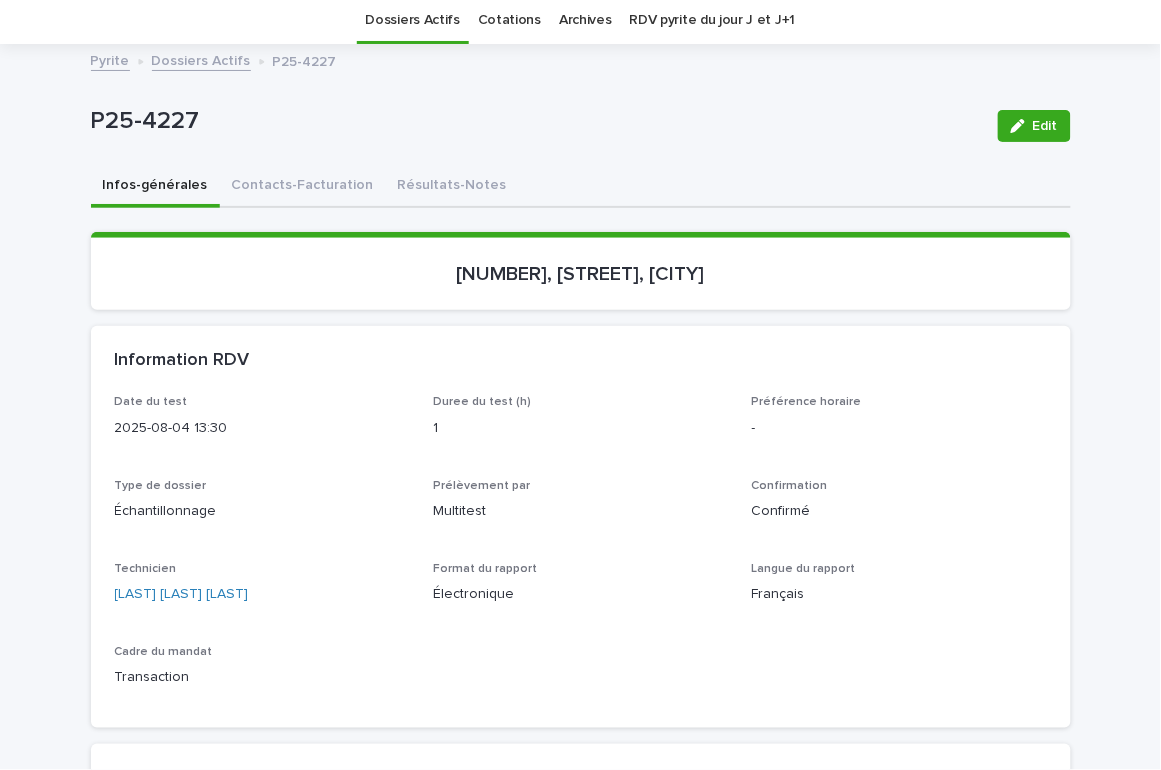 drag, startPoint x: 743, startPoint y: 272, endPoint x: 401, endPoint y: 257, distance: 342.3288 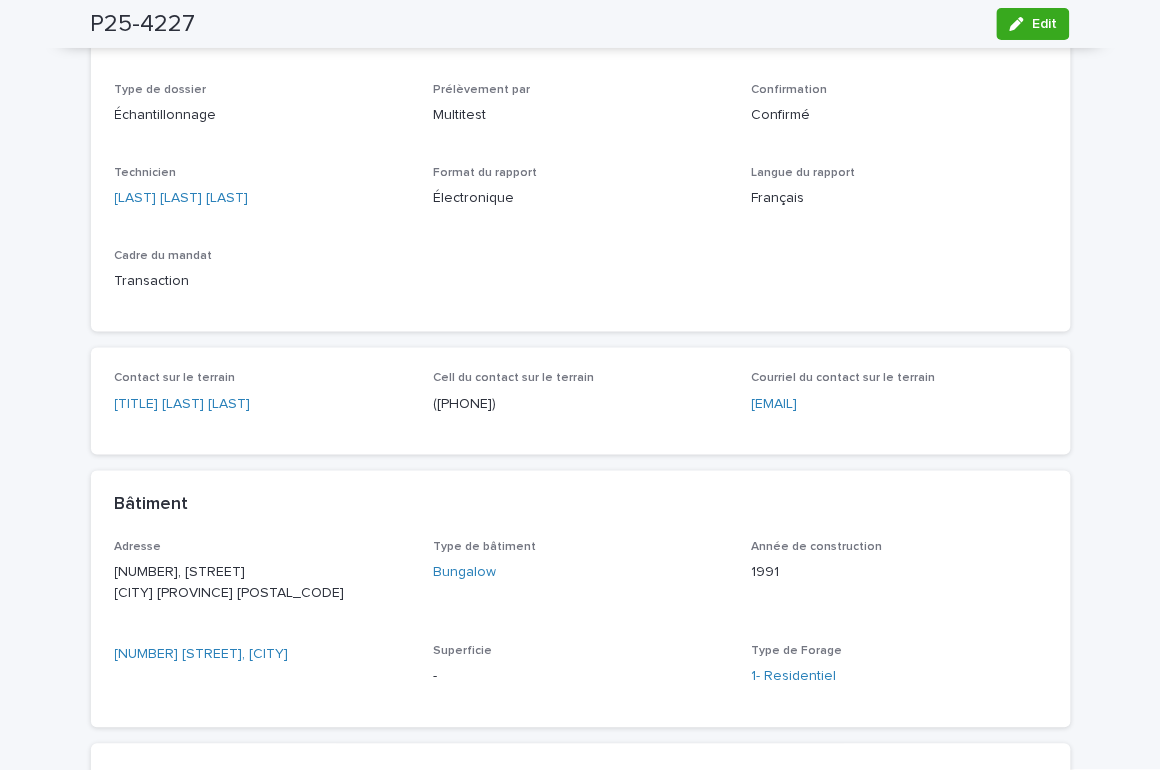 scroll, scrollTop: 474, scrollLeft: 0, axis: vertical 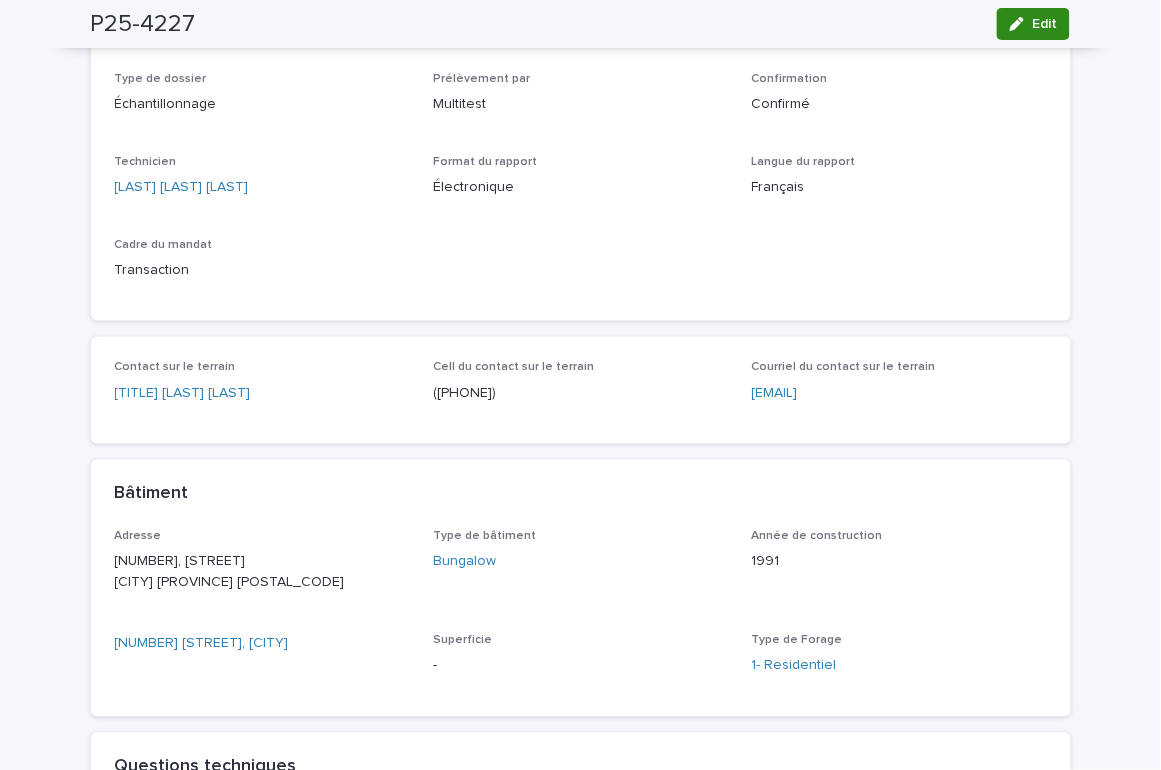click at bounding box center [1021, 24] 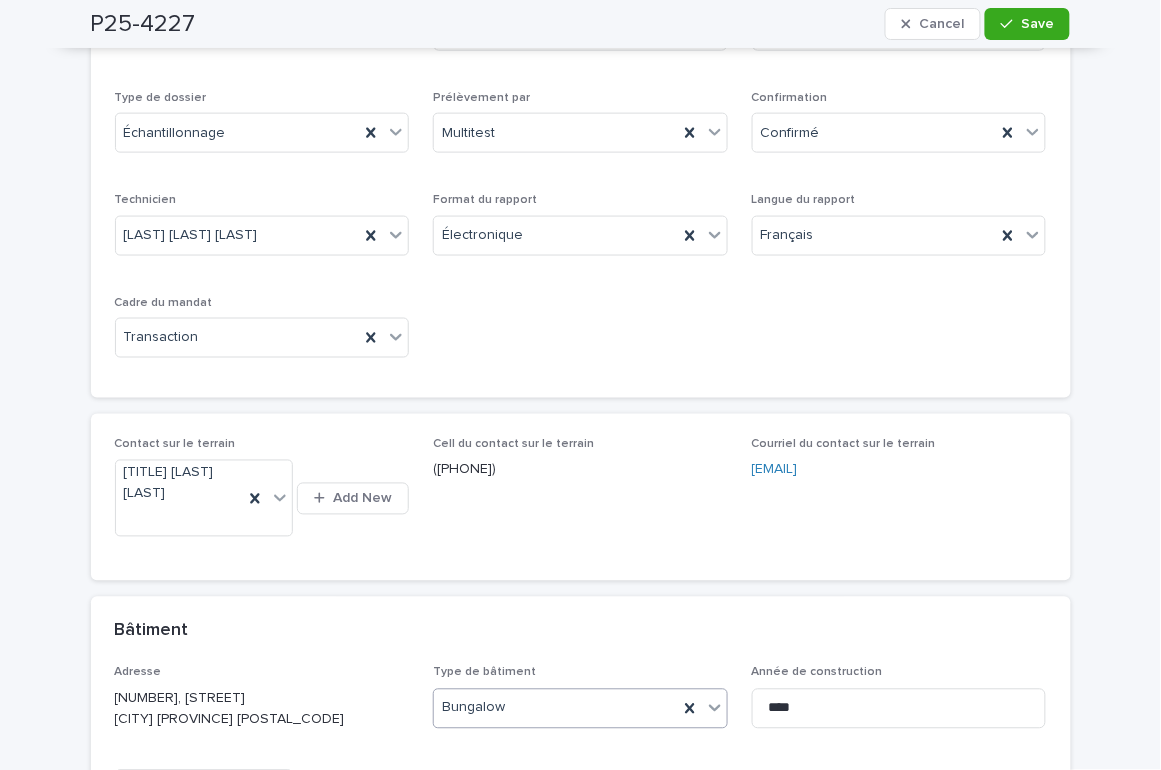 click 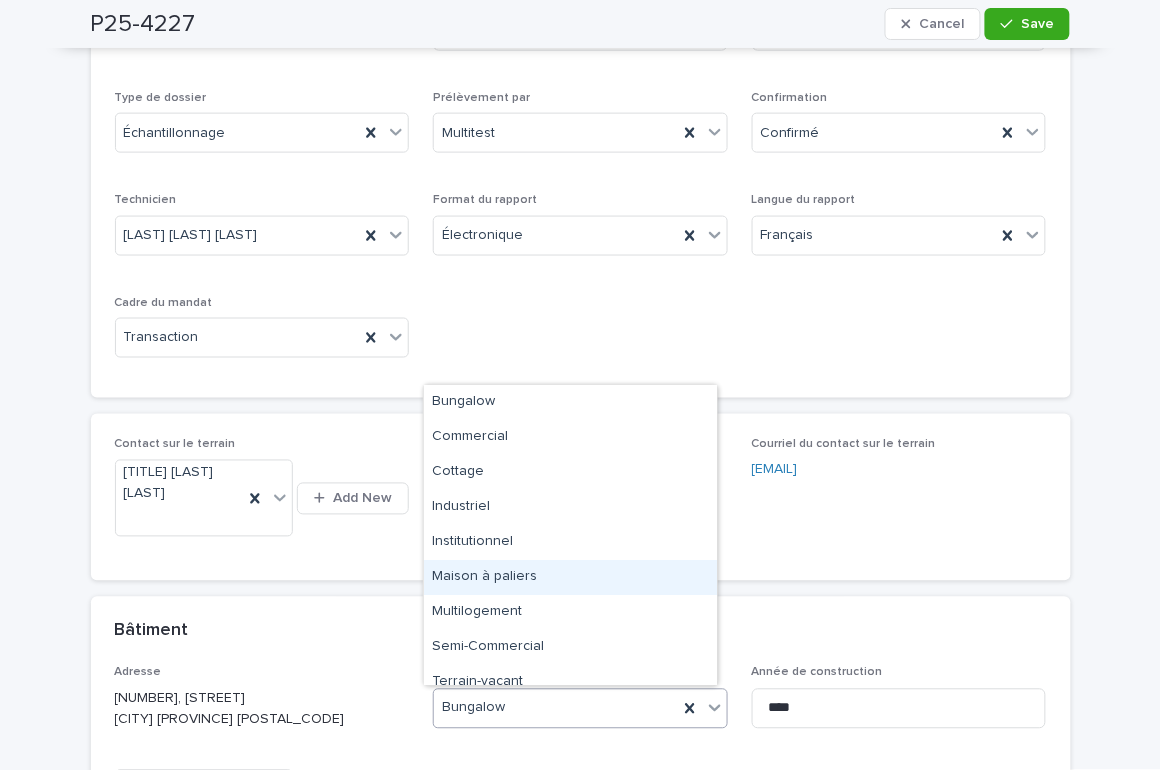 click on "Maison à paliers" at bounding box center [570, 577] 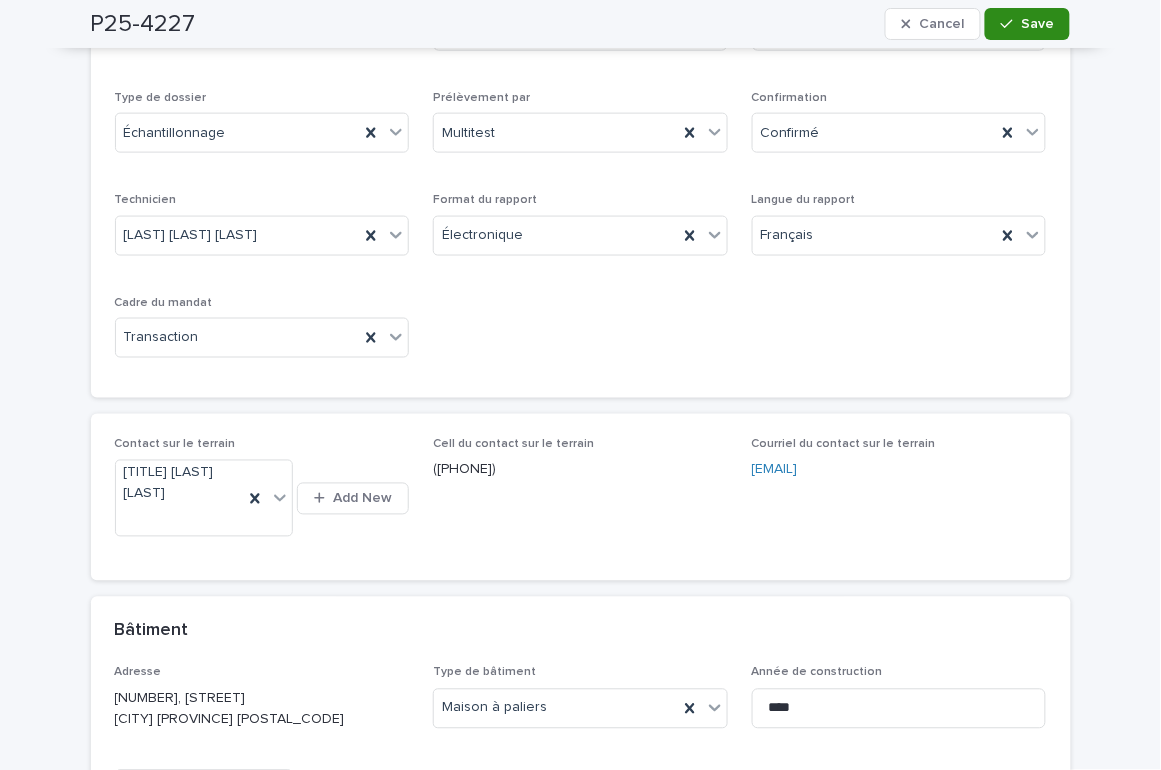 click at bounding box center [1011, 24] 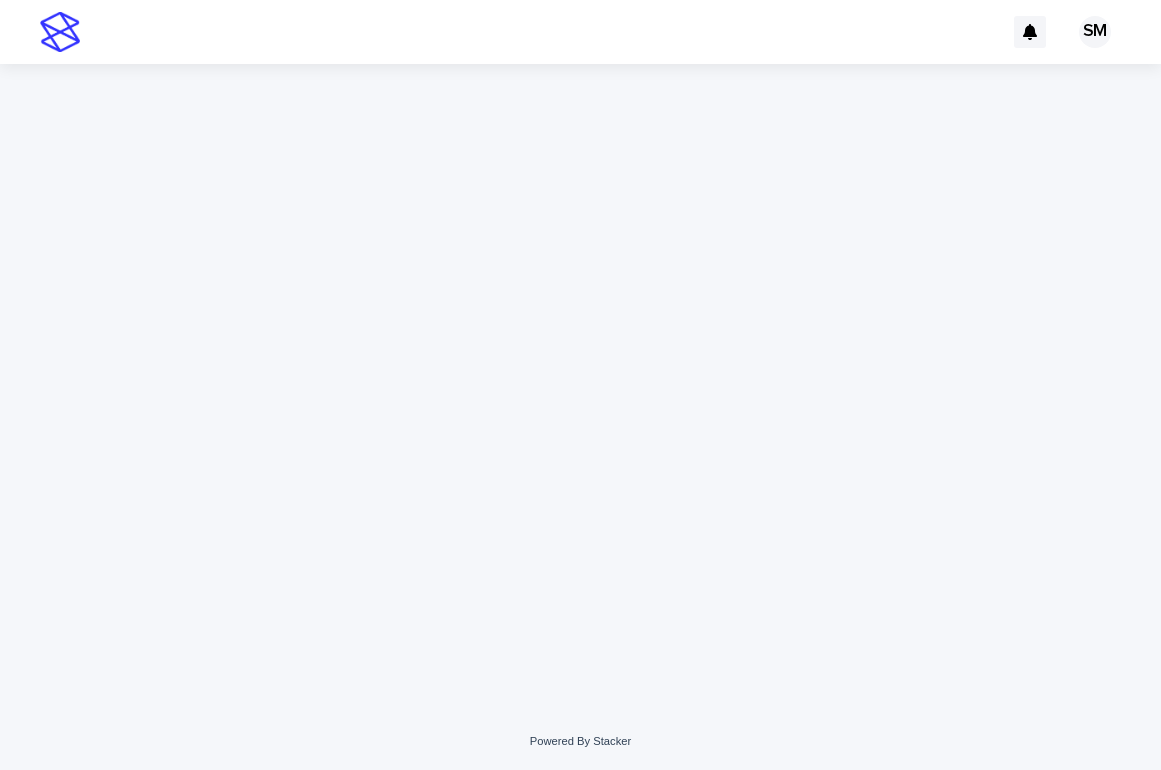 scroll, scrollTop: 0, scrollLeft: 0, axis: both 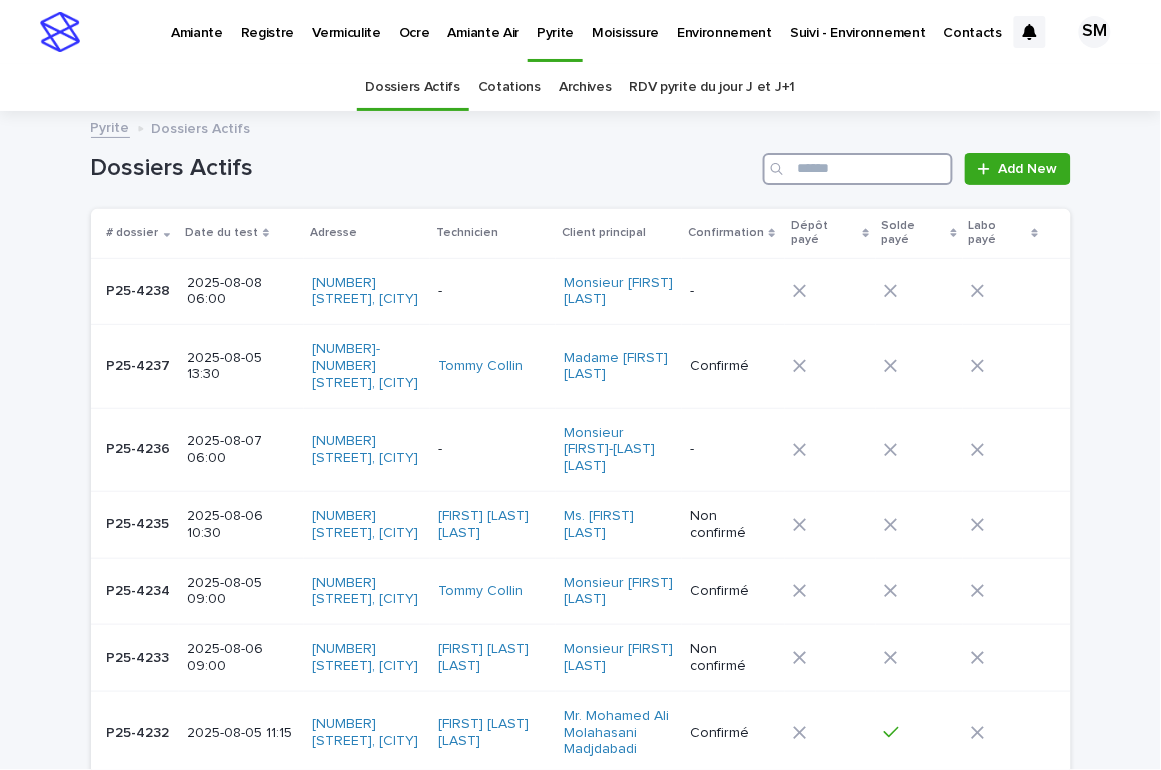 click at bounding box center [858, 169] 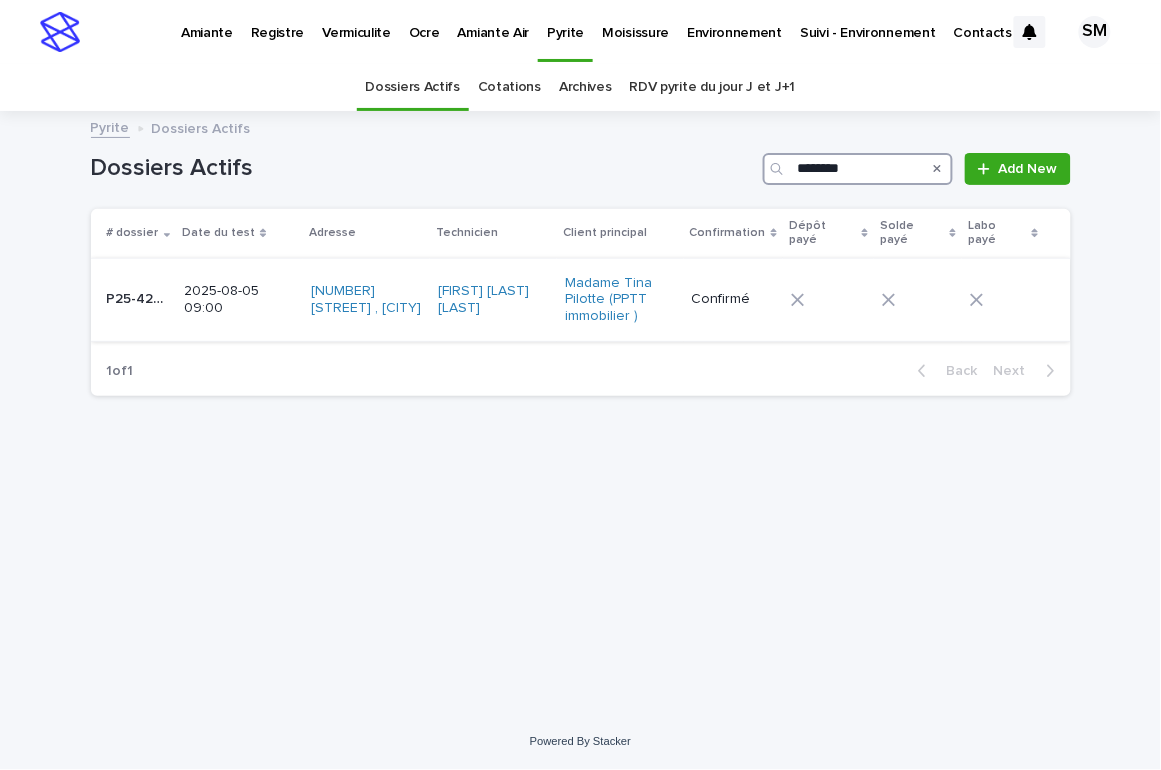 type on "********" 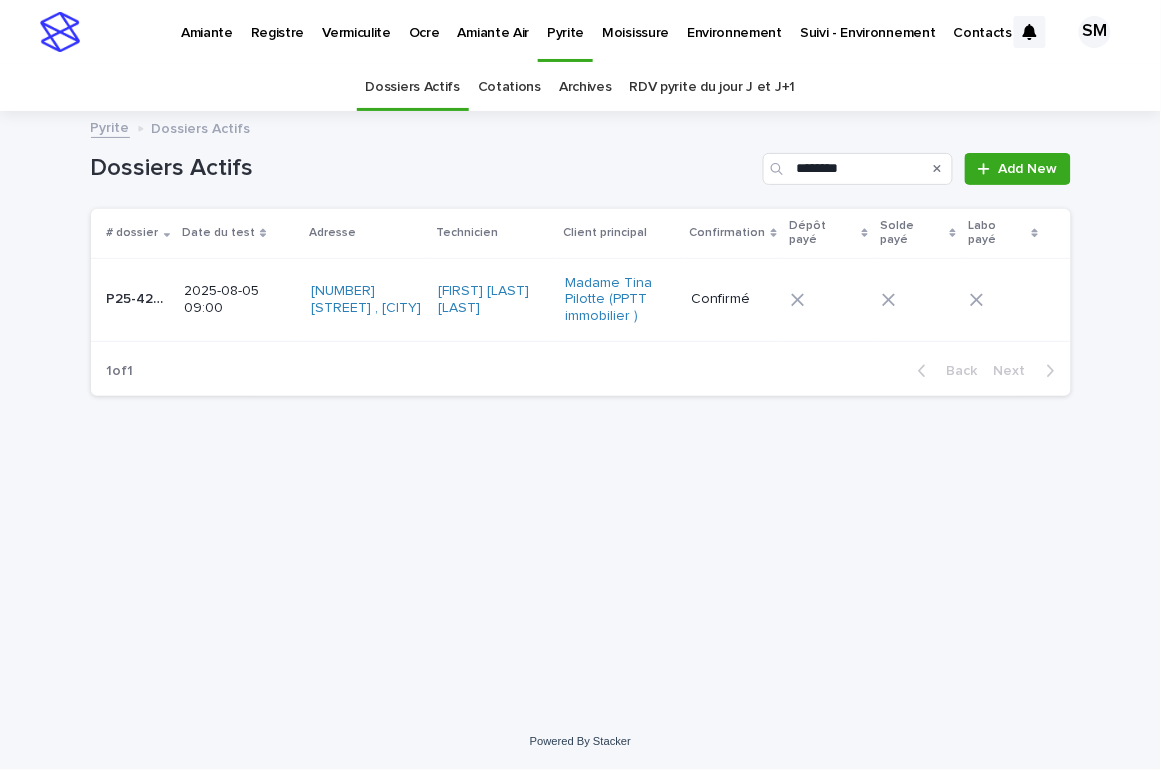 click on "P25-4217 P25-4217" at bounding box center (138, 299) 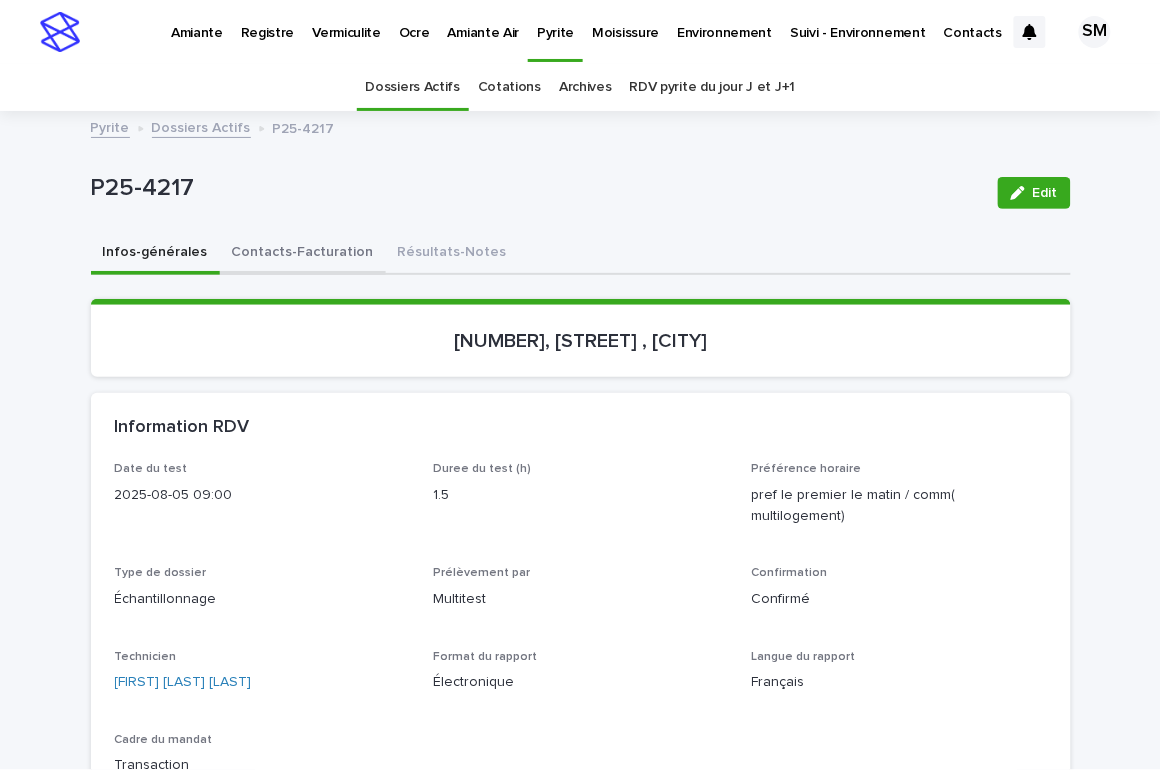 click on "Contacts-Facturation" at bounding box center (303, 254) 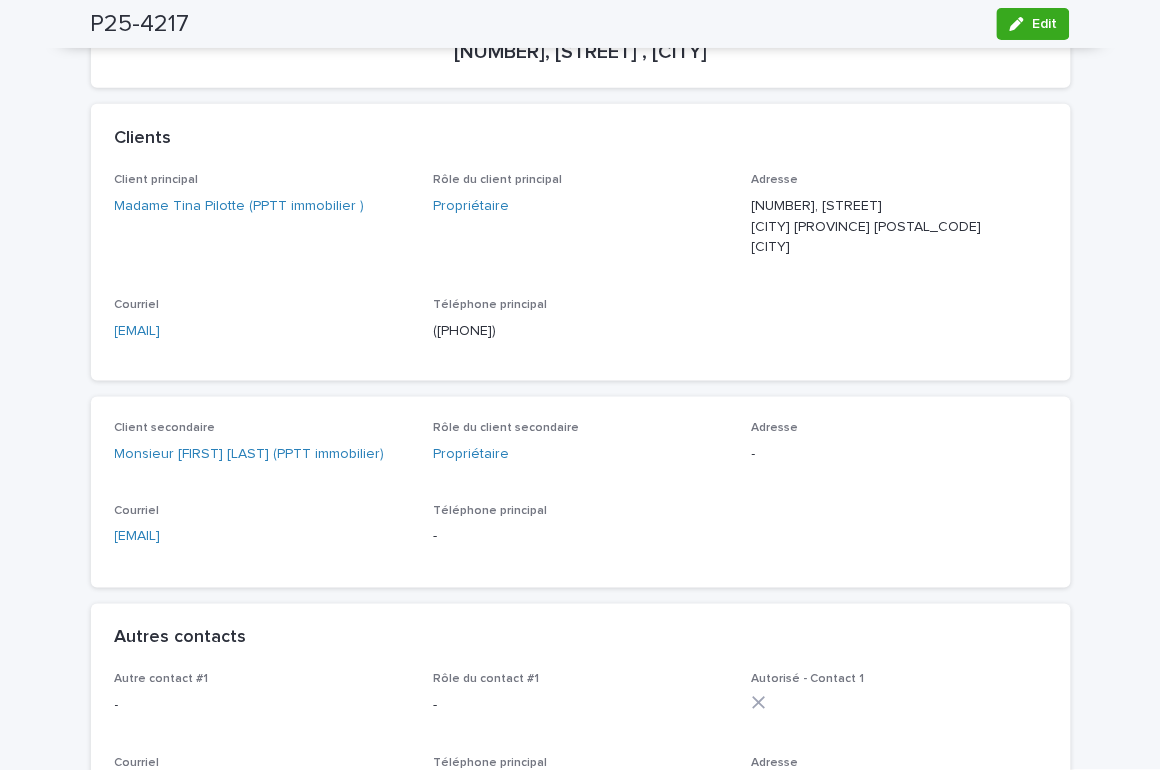 scroll, scrollTop: 0, scrollLeft: 0, axis: both 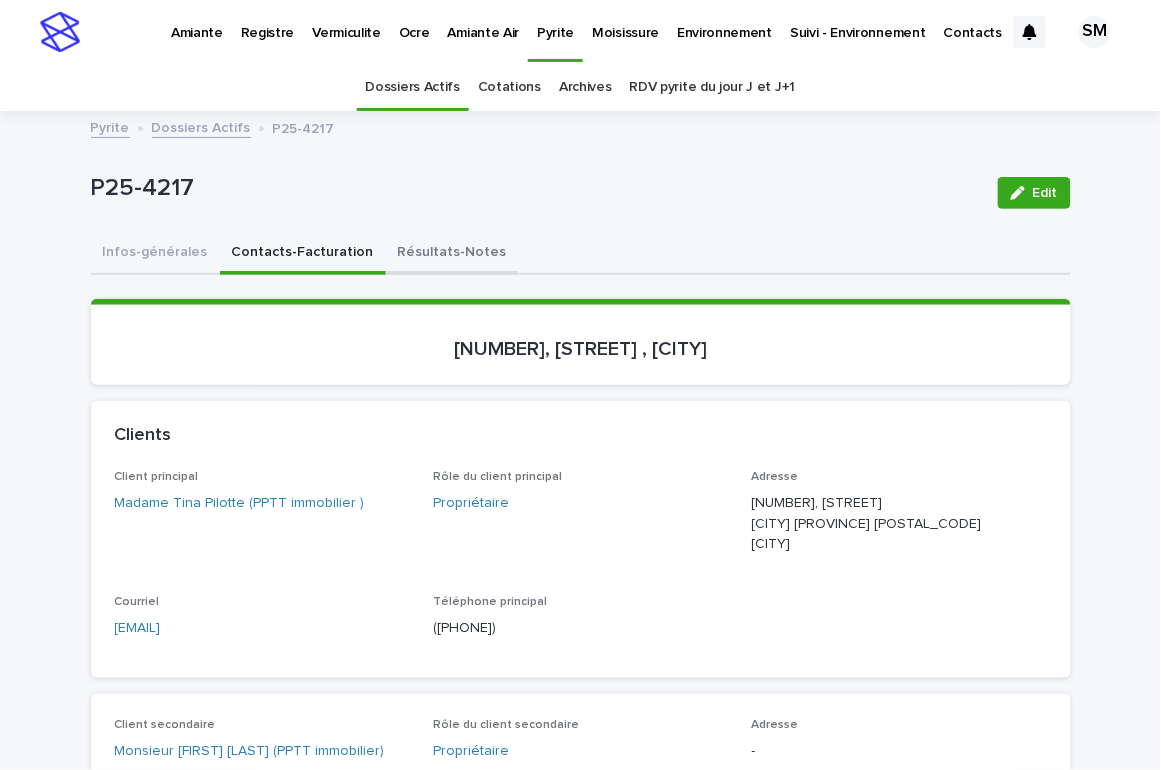 click on "Résultats-Notes" at bounding box center (452, 254) 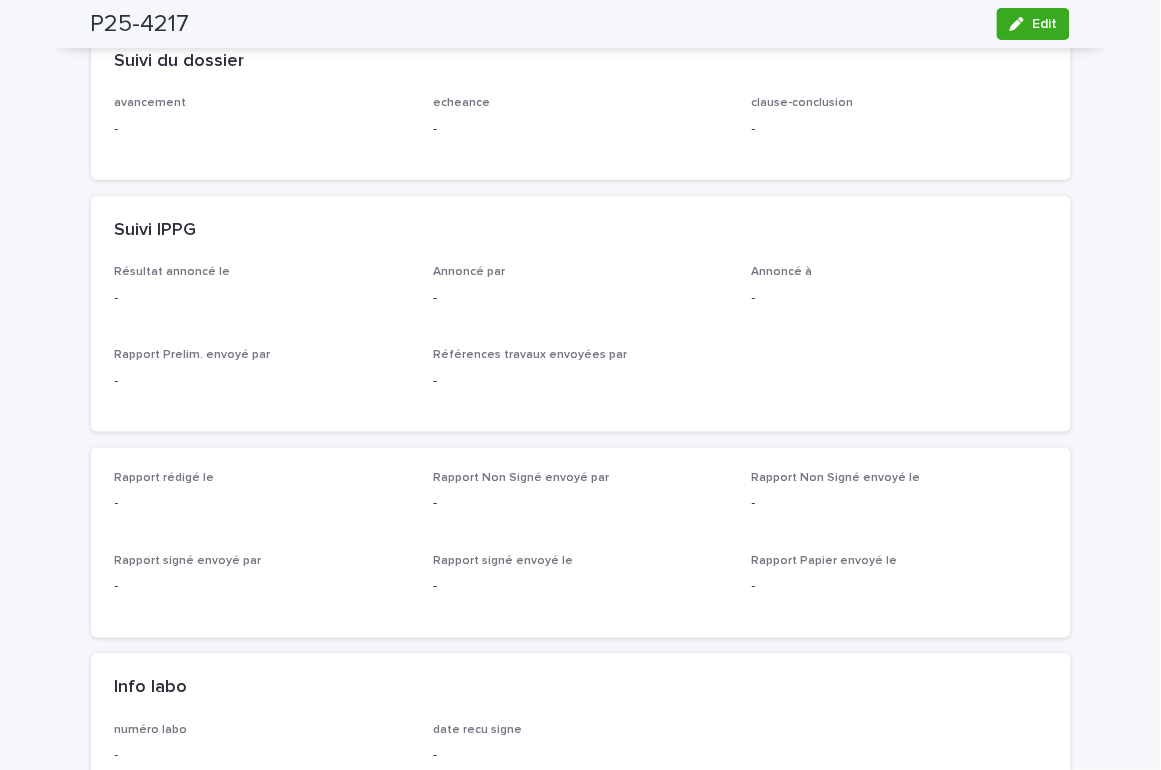 scroll, scrollTop: 0, scrollLeft: 0, axis: both 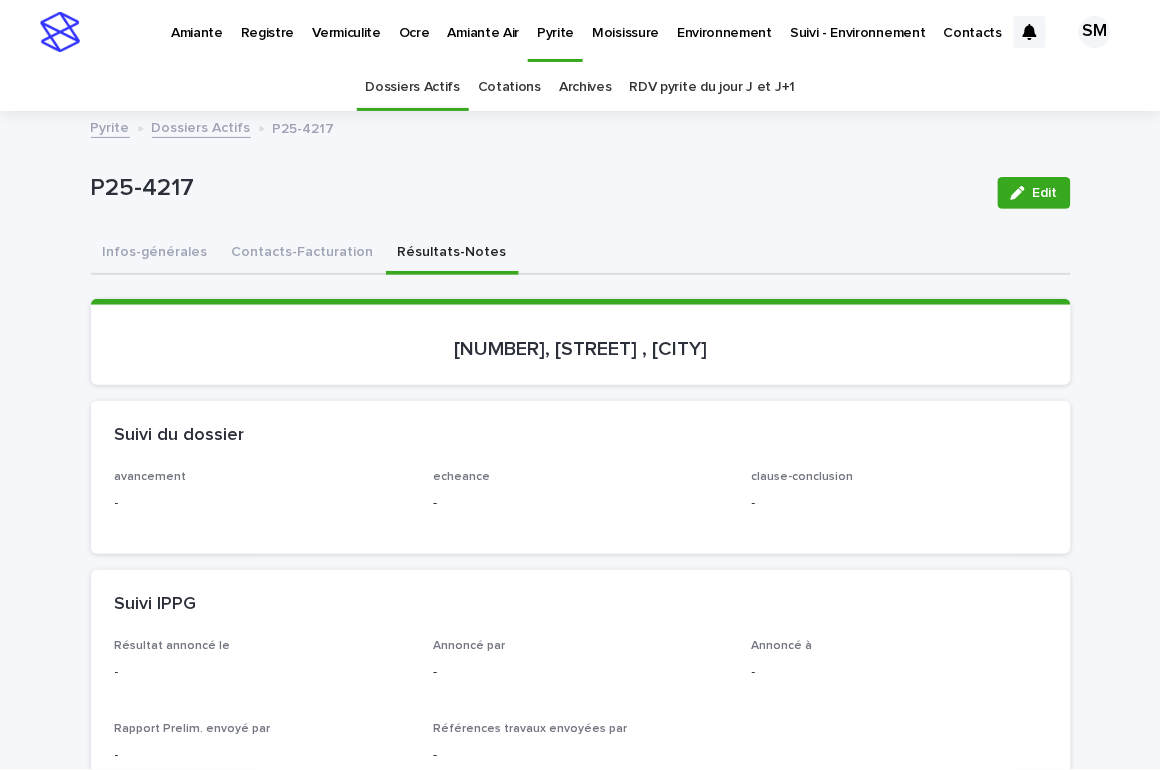 click on "Contacts-Facturation" at bounding box center [303, 254] 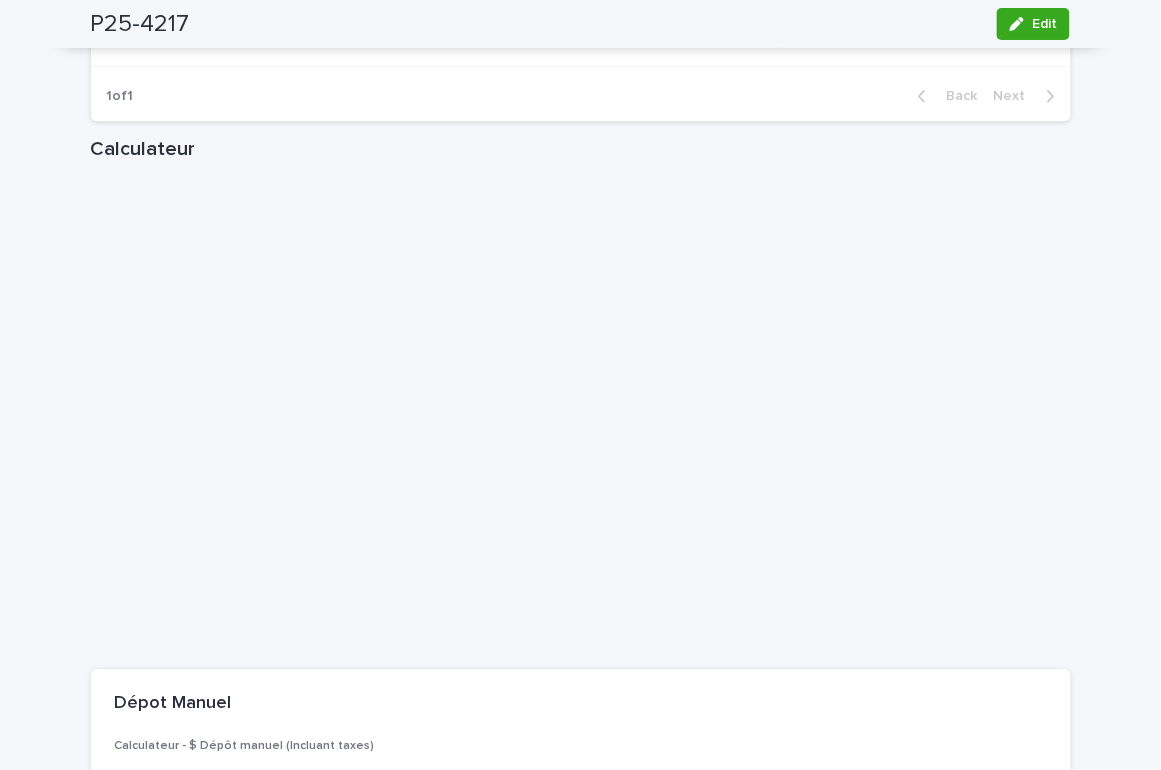 scroll, scrollTop: 2812, scrollLeft: 0, axis: vertical 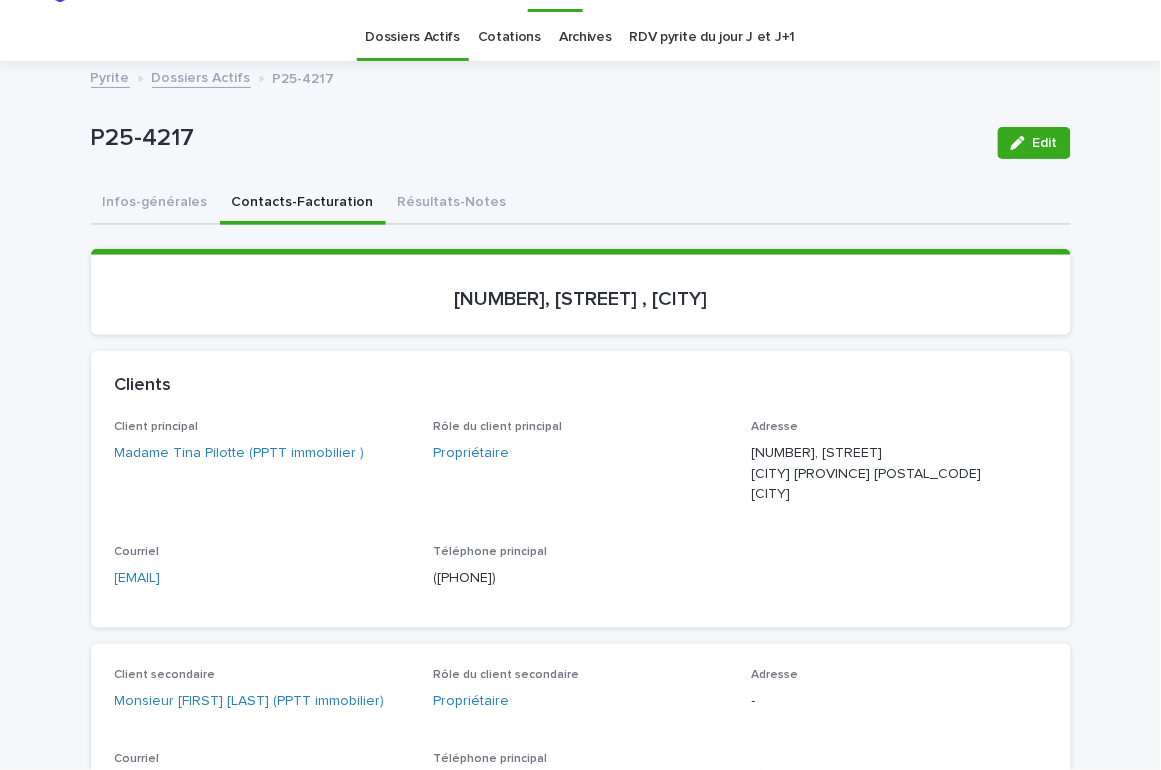 click on "P25-4217" at bounding box center [536, 138] 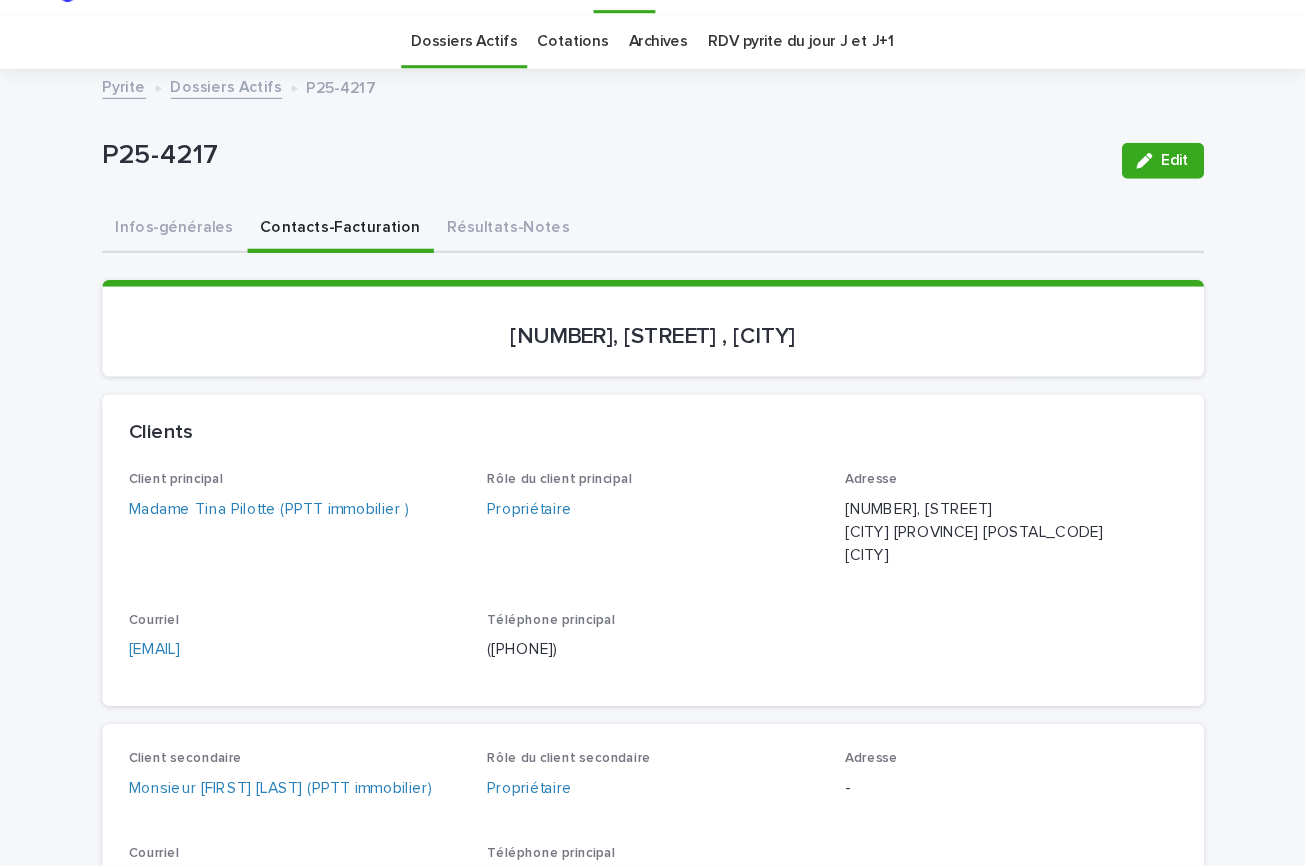 scroll, scrollTop: 0, scrollLeft: 0, axis: both 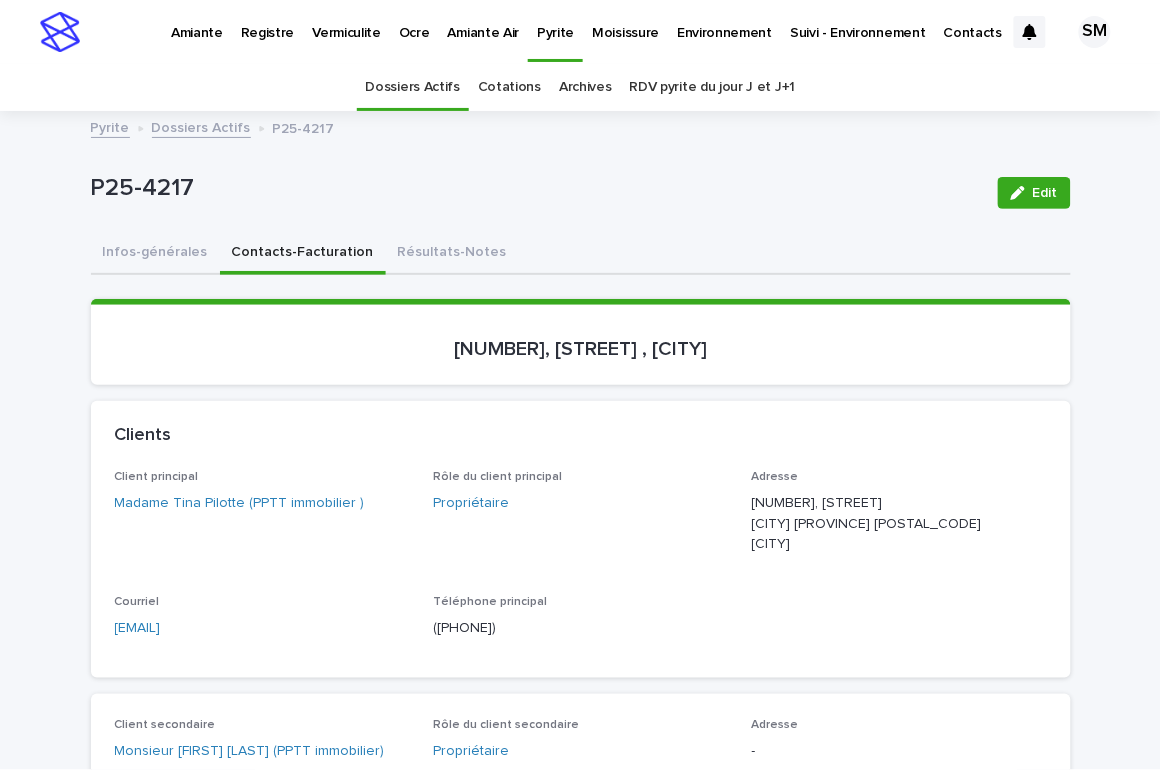 click on "Pyrite" at bounding box center (555, 21) 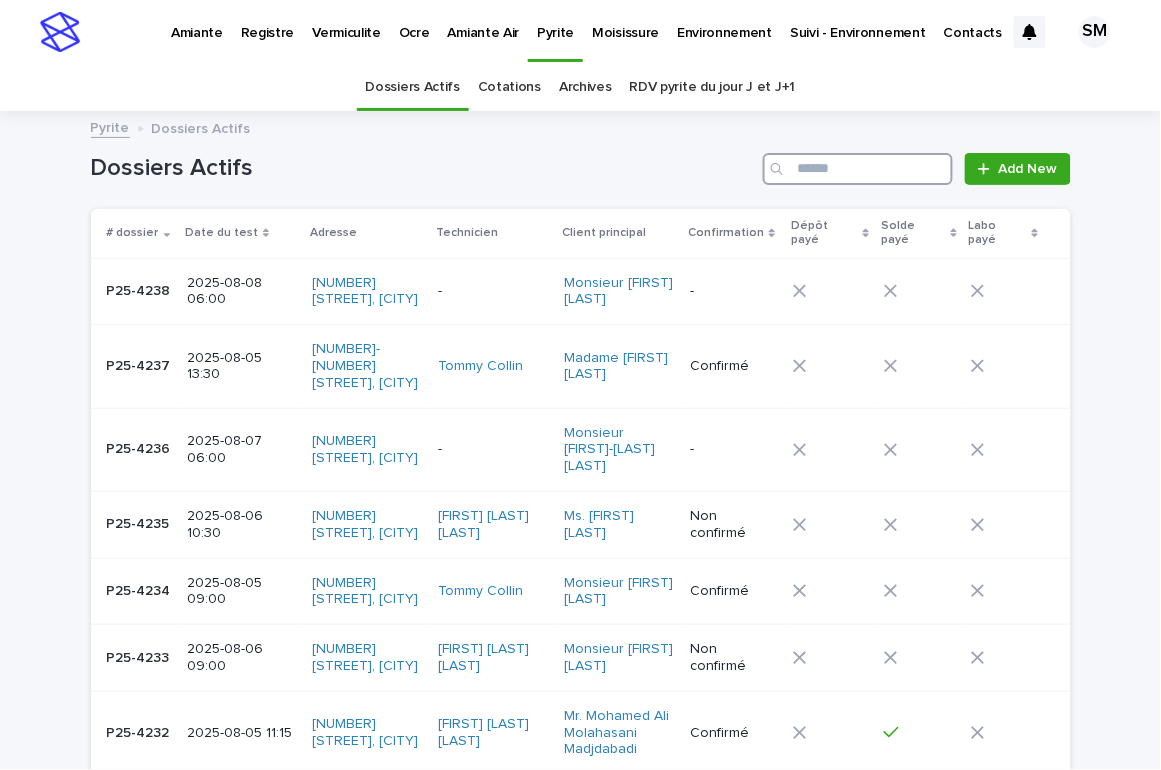 click at bounding box center (858, 169) 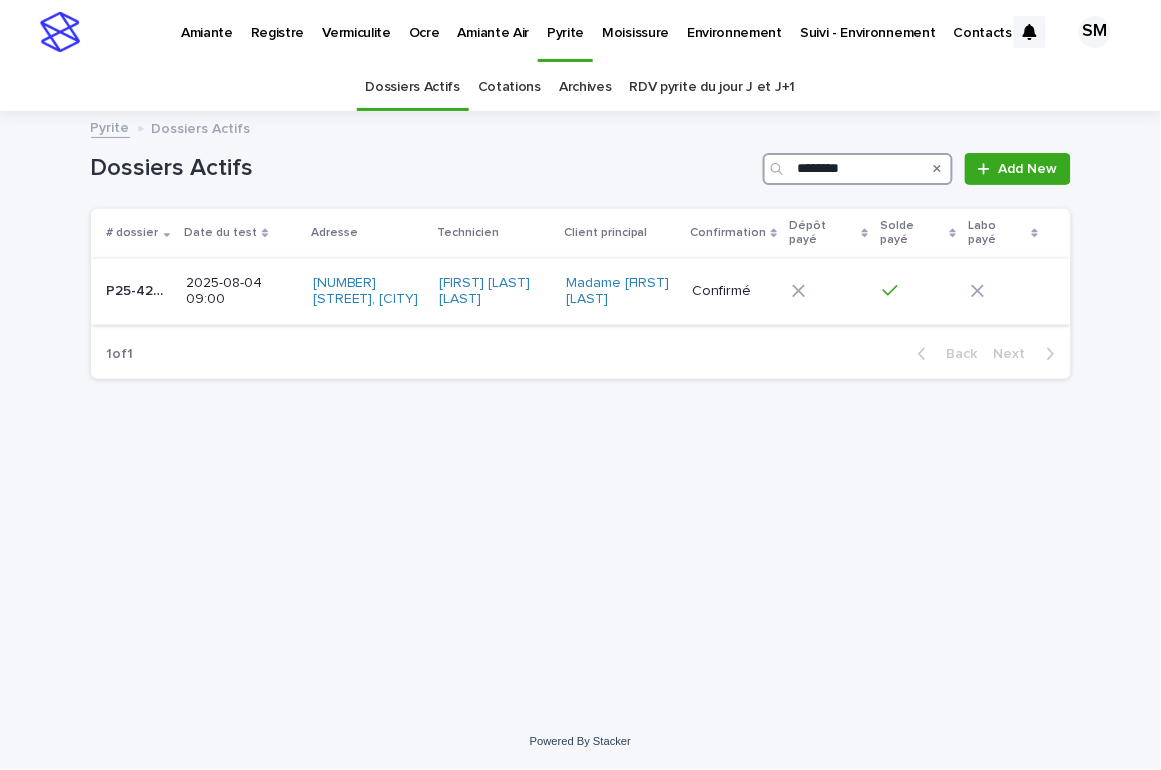 type on "********" 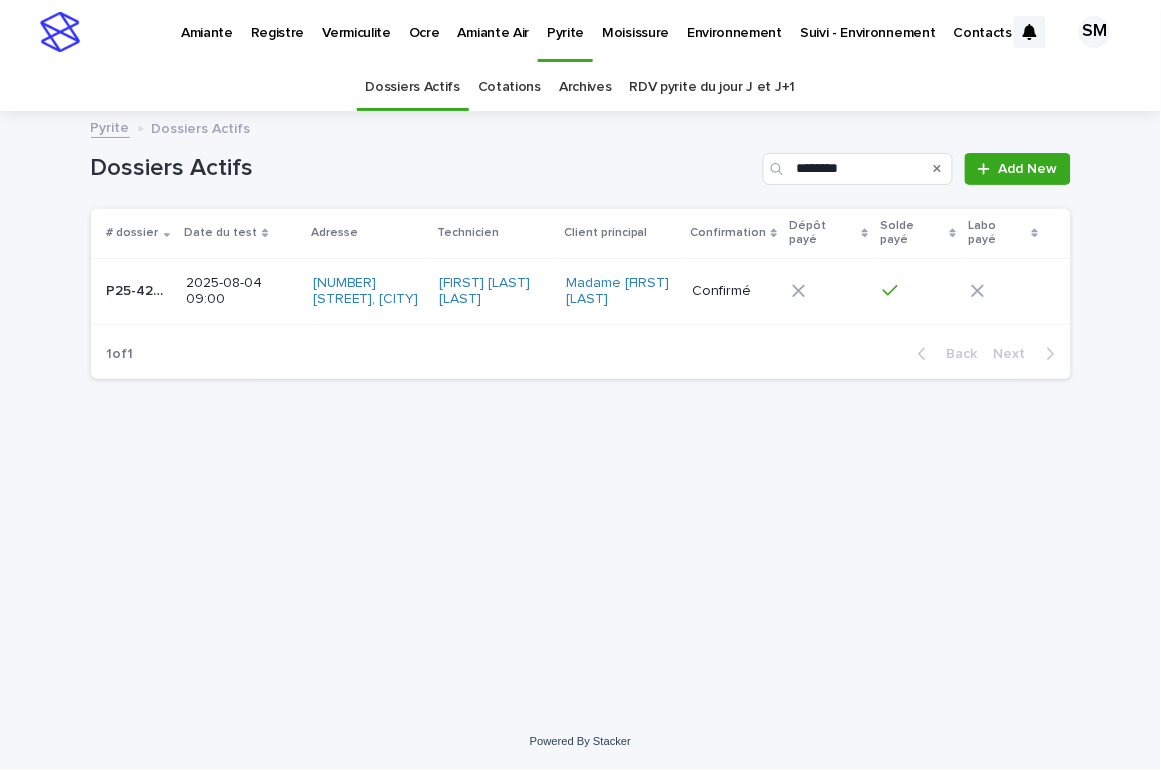 click on "P25-4226 P25-4226" at bounding box center (139, 291) 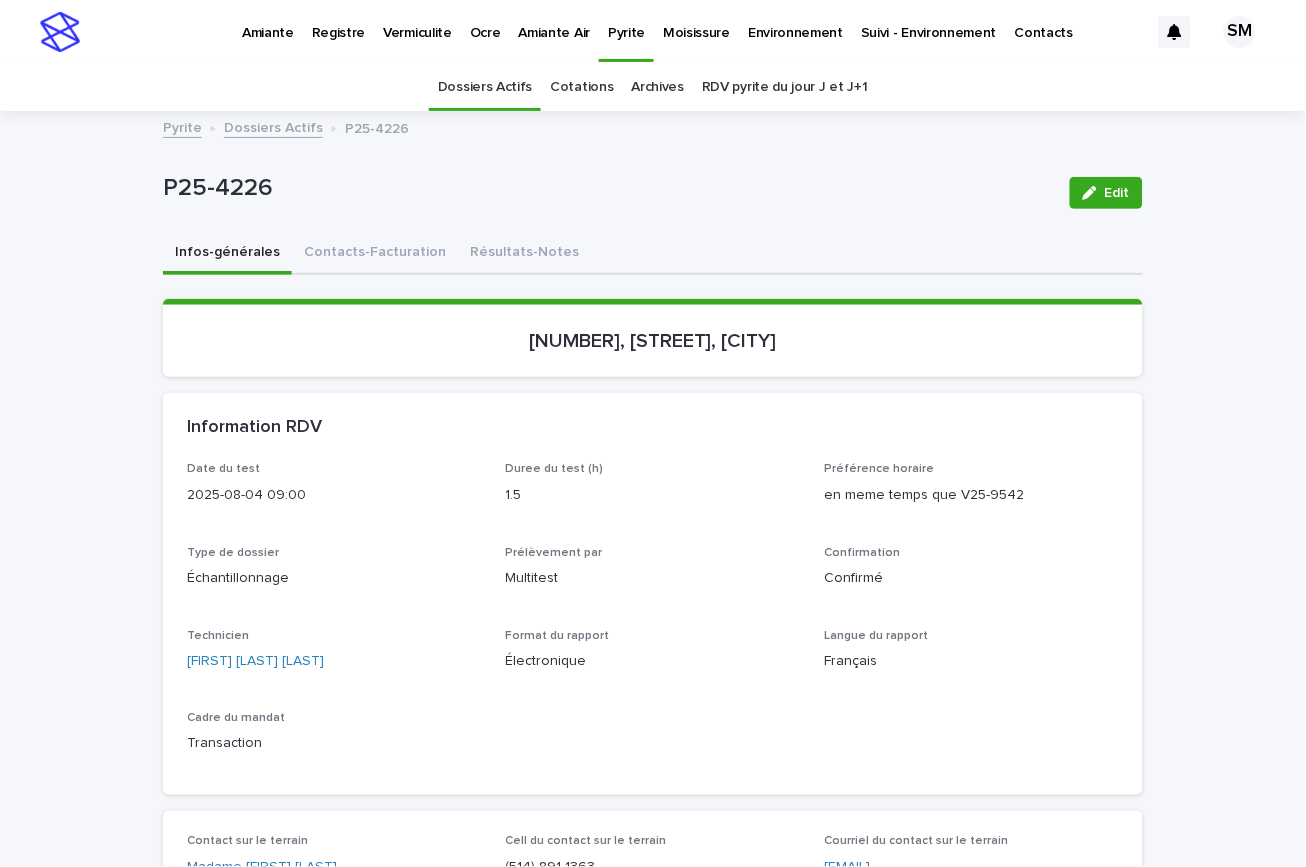 drag, startPoint x: 799, startPoint y: 343, endPoint x: 483, endPoint y: 346, distance: 316.01425 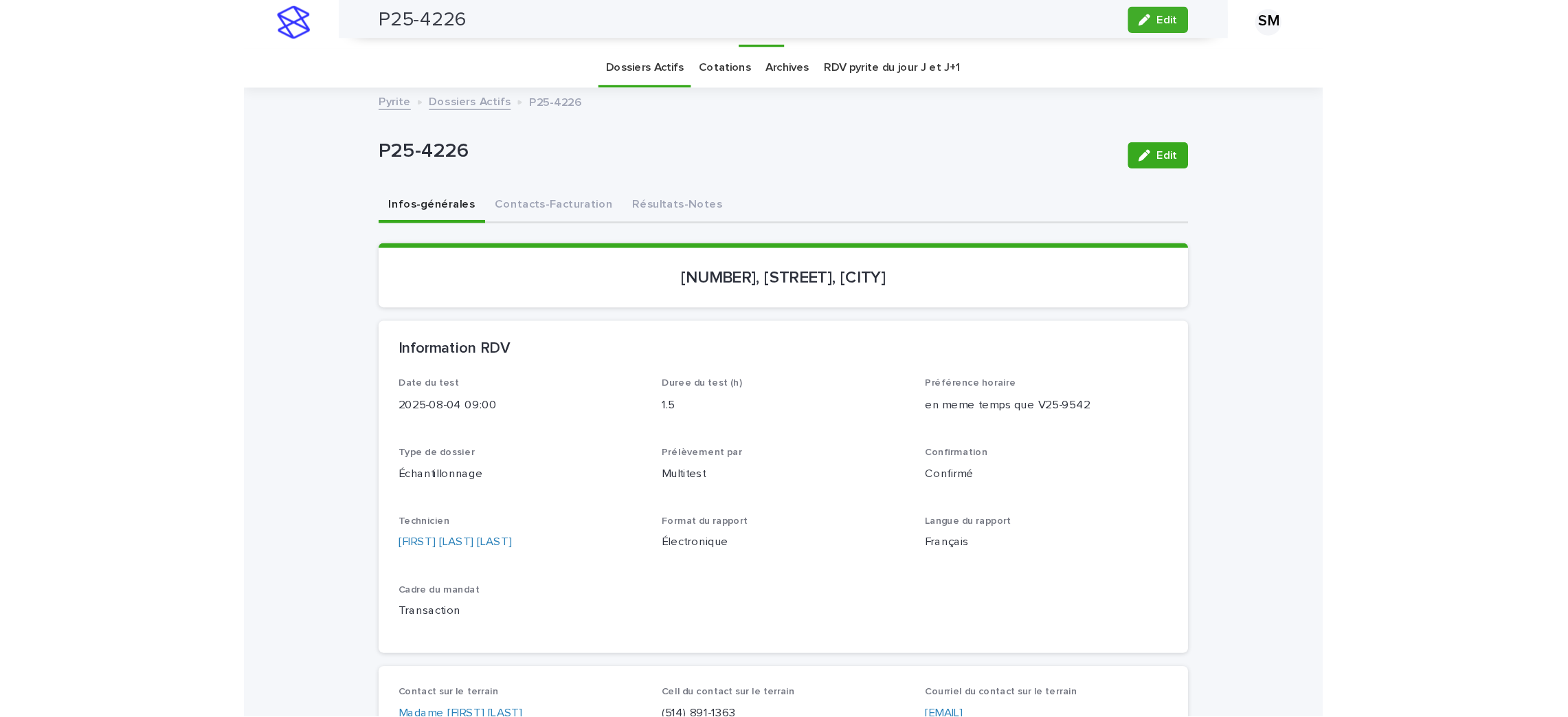 scroll, scrollTop: 0, scrollLeft: 0, axis: both 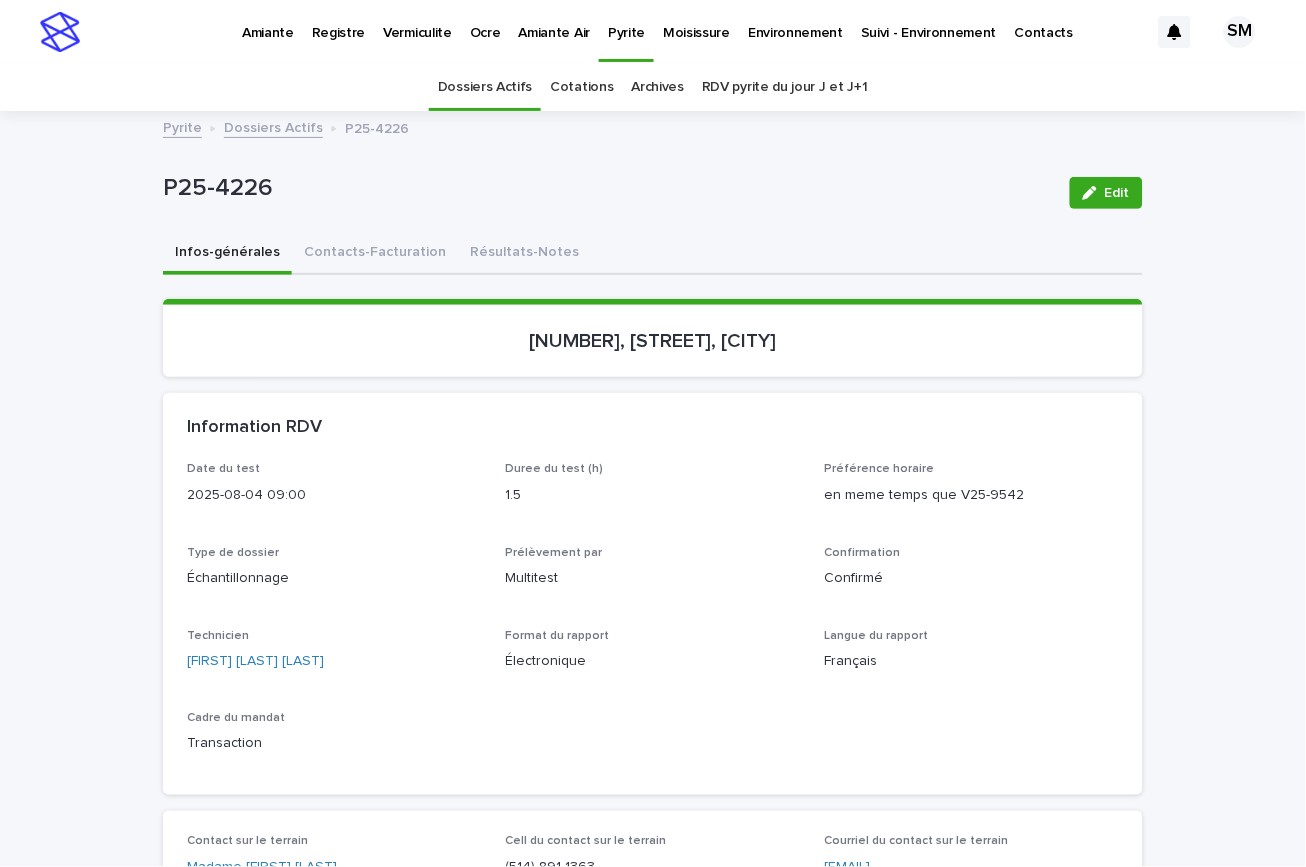 drag, startPoint x: 816, startPoint y: 332, endPoint x: 520, endPoint y: 324, distance: 296.1081 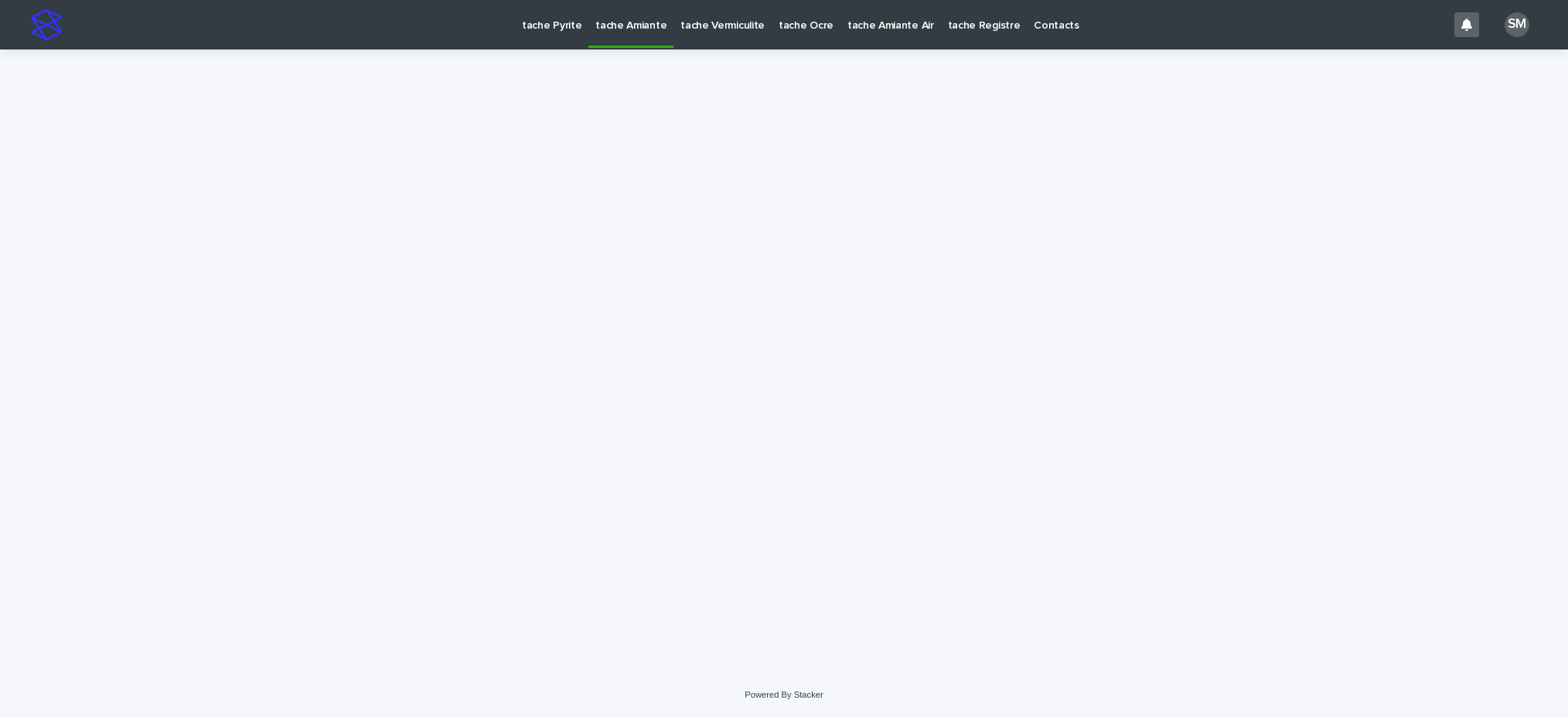 scroll, scrollTop: 0, scrollLeft: 0, axis: both 